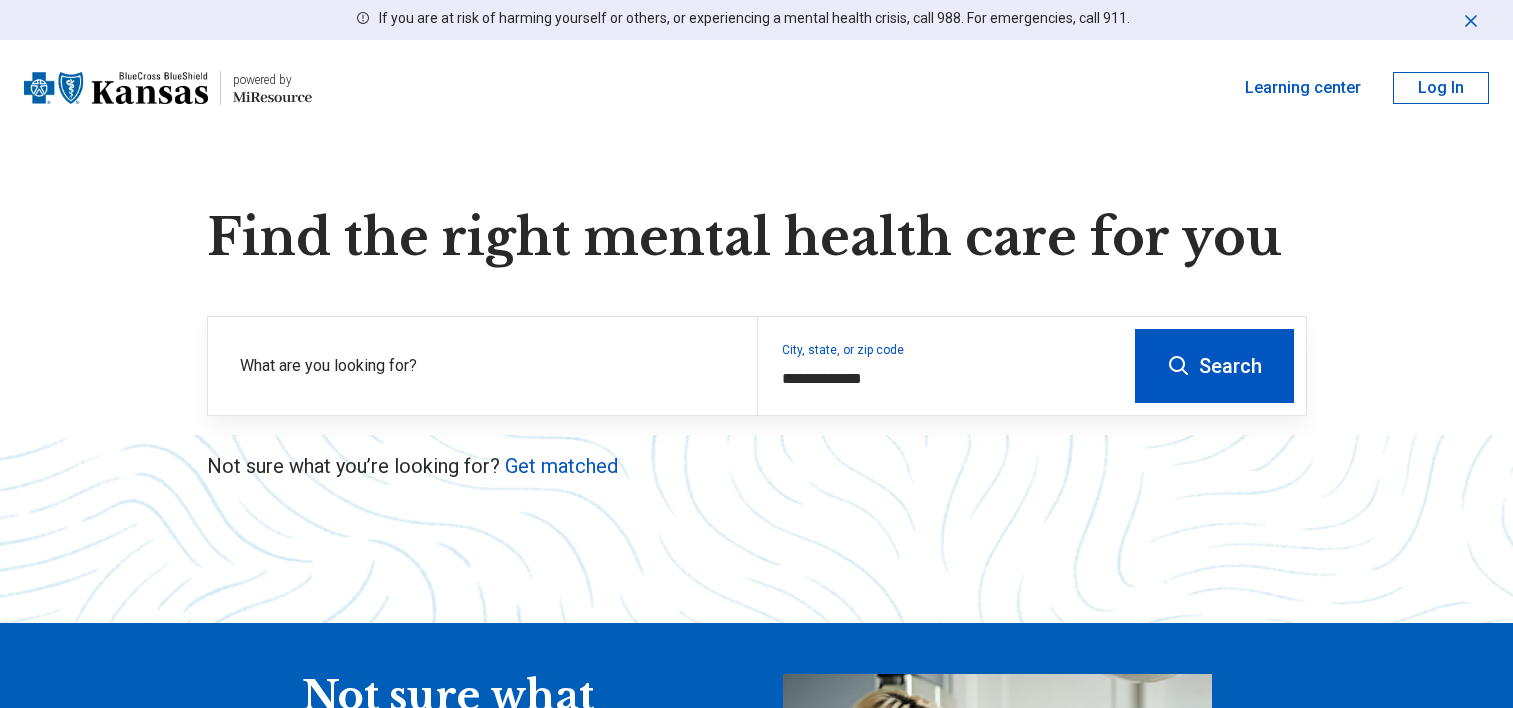 scroll, scrollTop: 0, scrollLeft: 0, axis: both 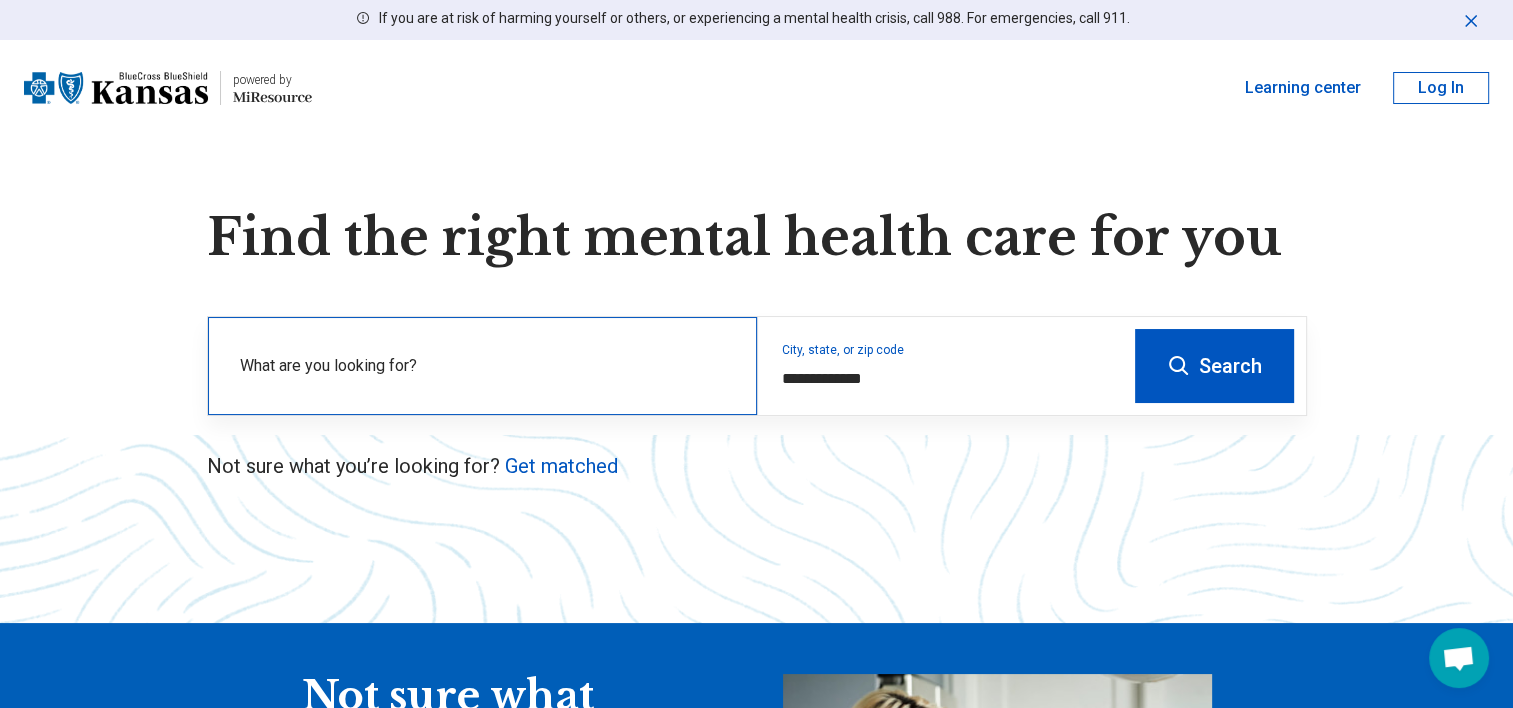 click on "What are you looking for?" at bounding box center (486, 366) 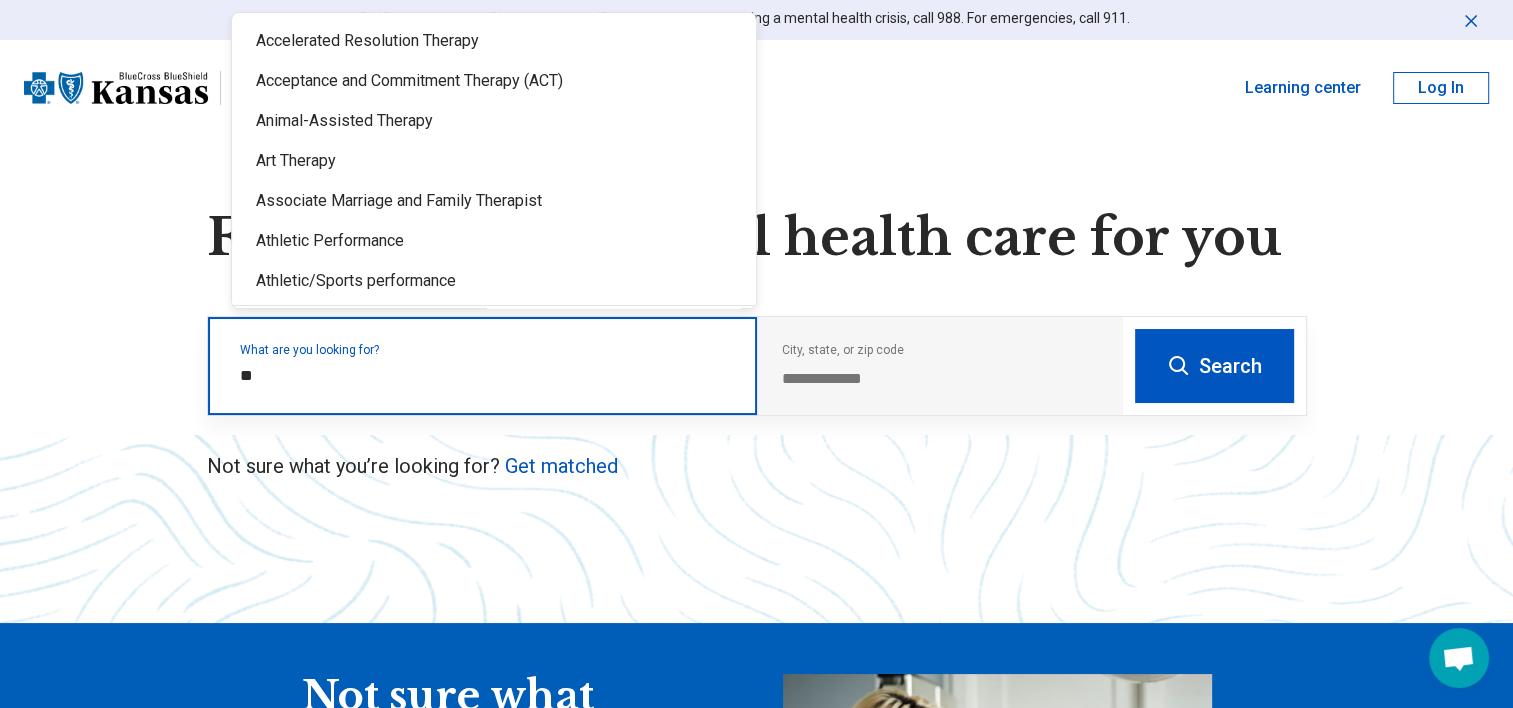 type on "*" 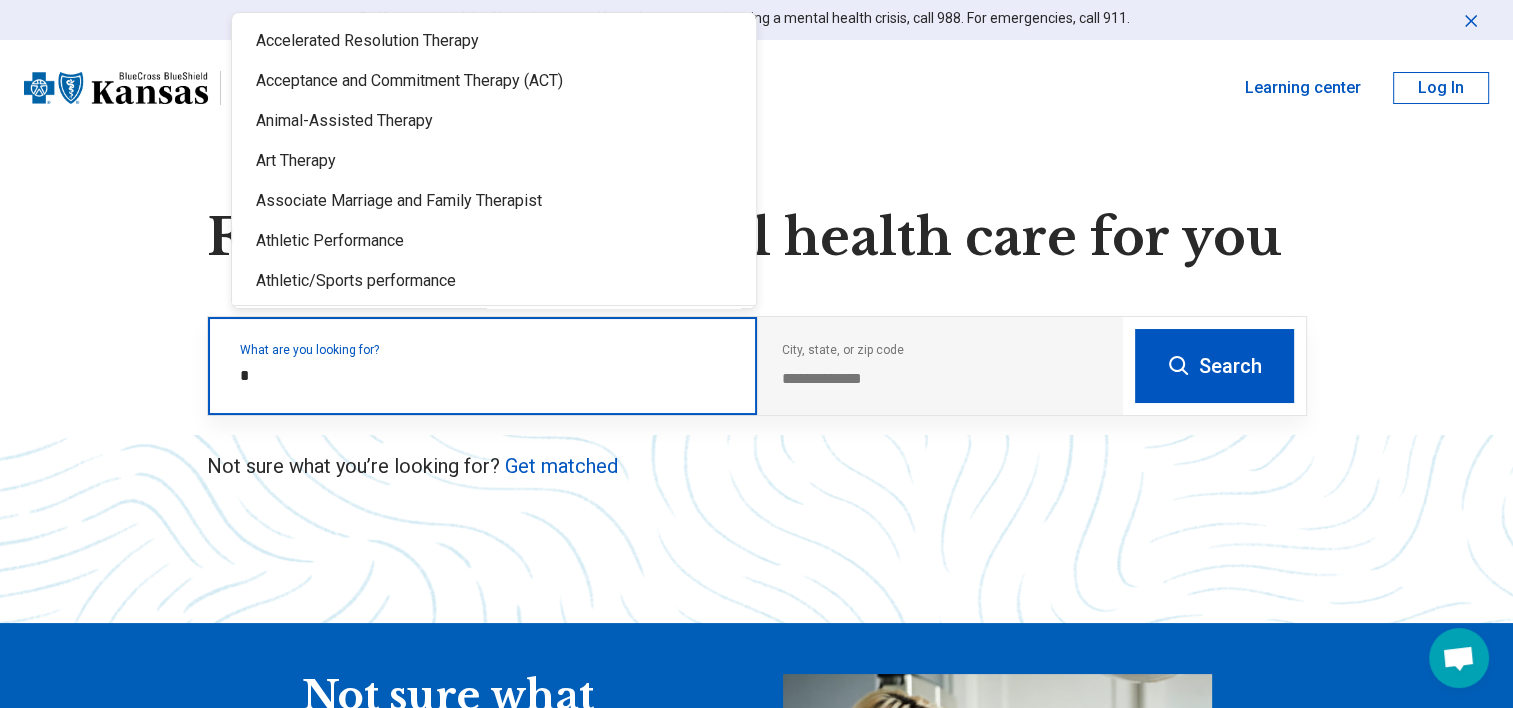 type 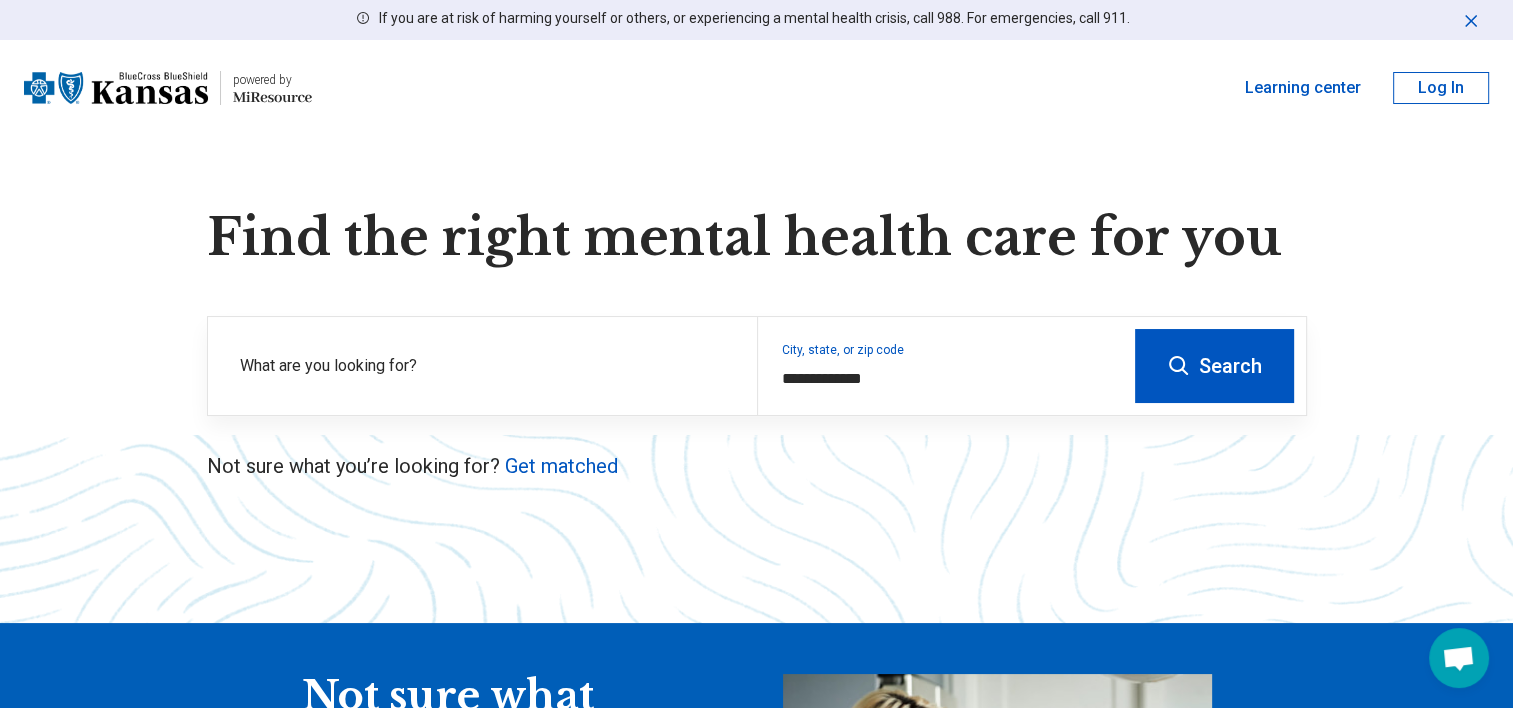 click on "Search" at bounding box center [1214, 366] 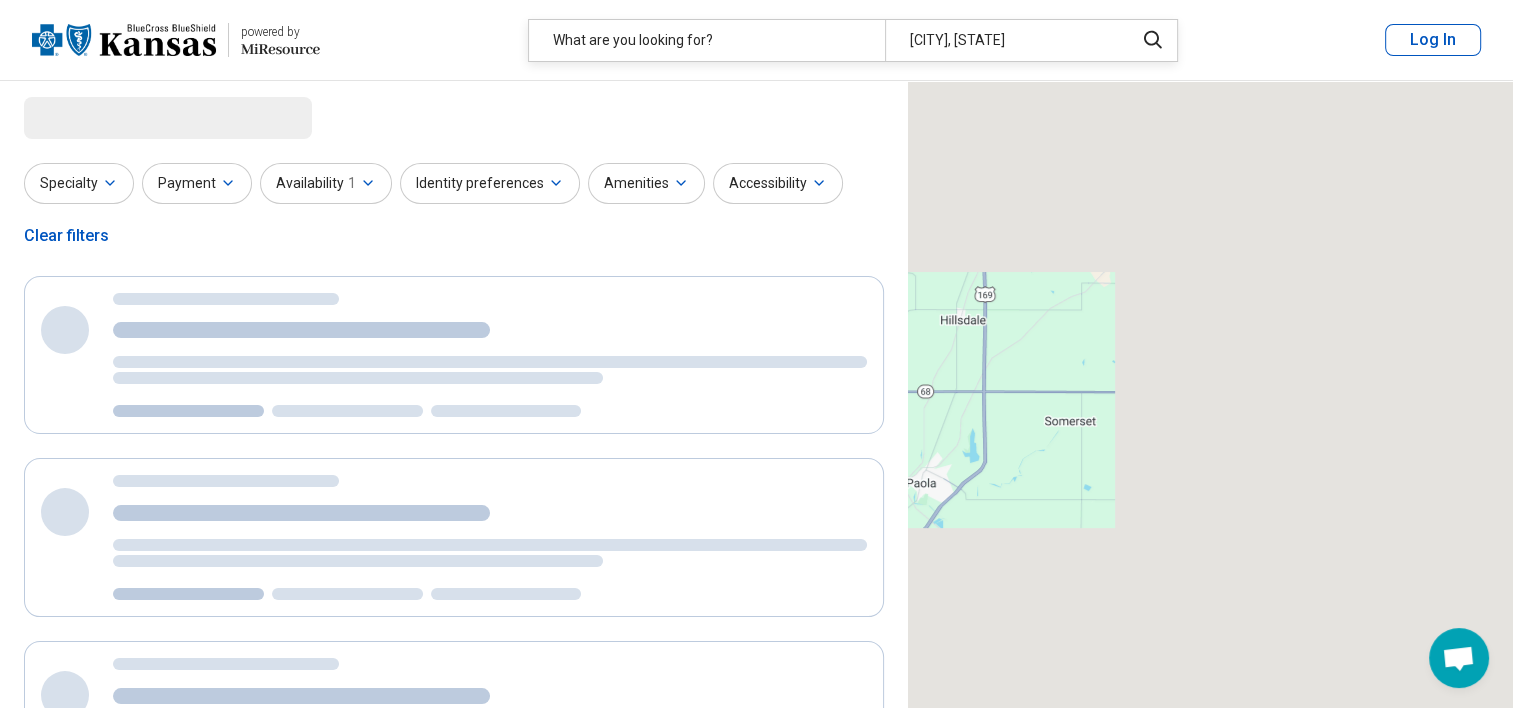 select on "***" 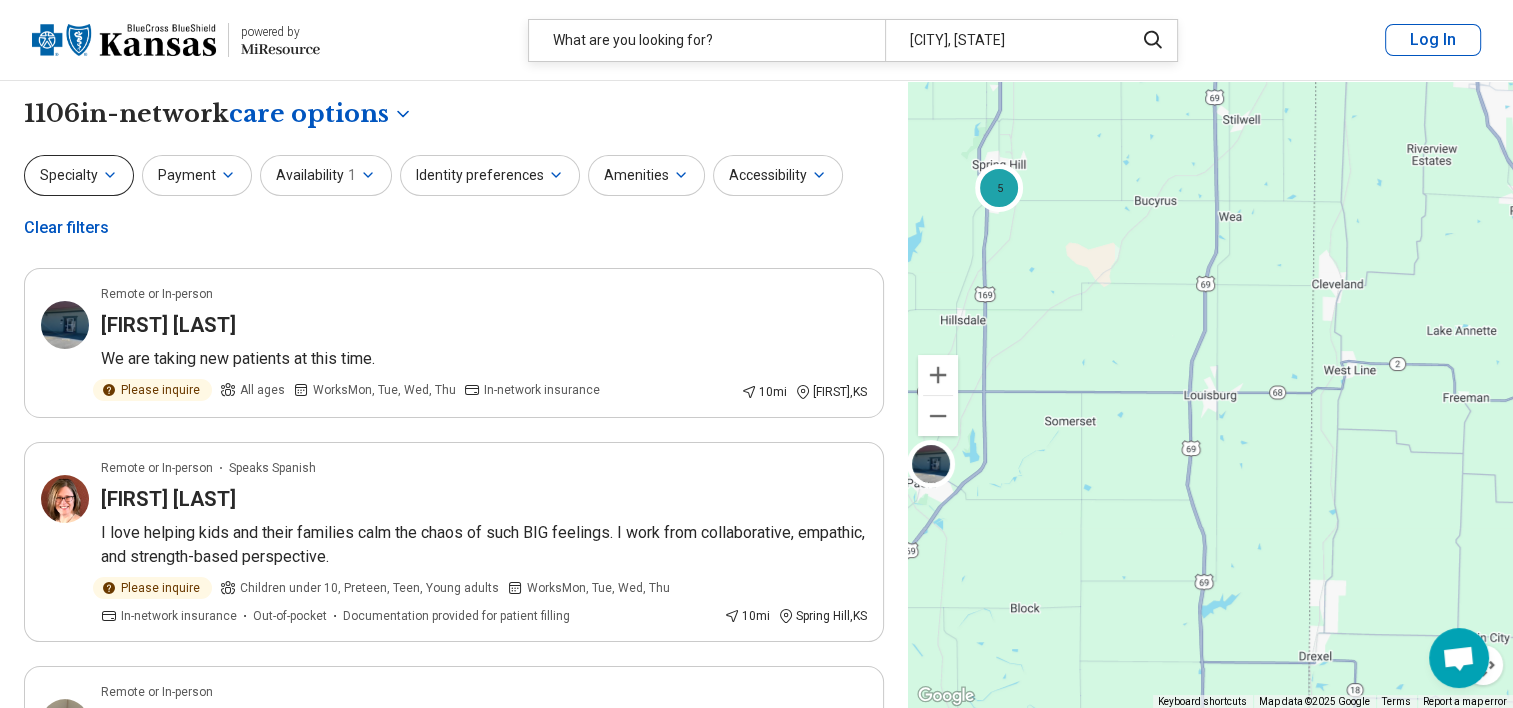 click 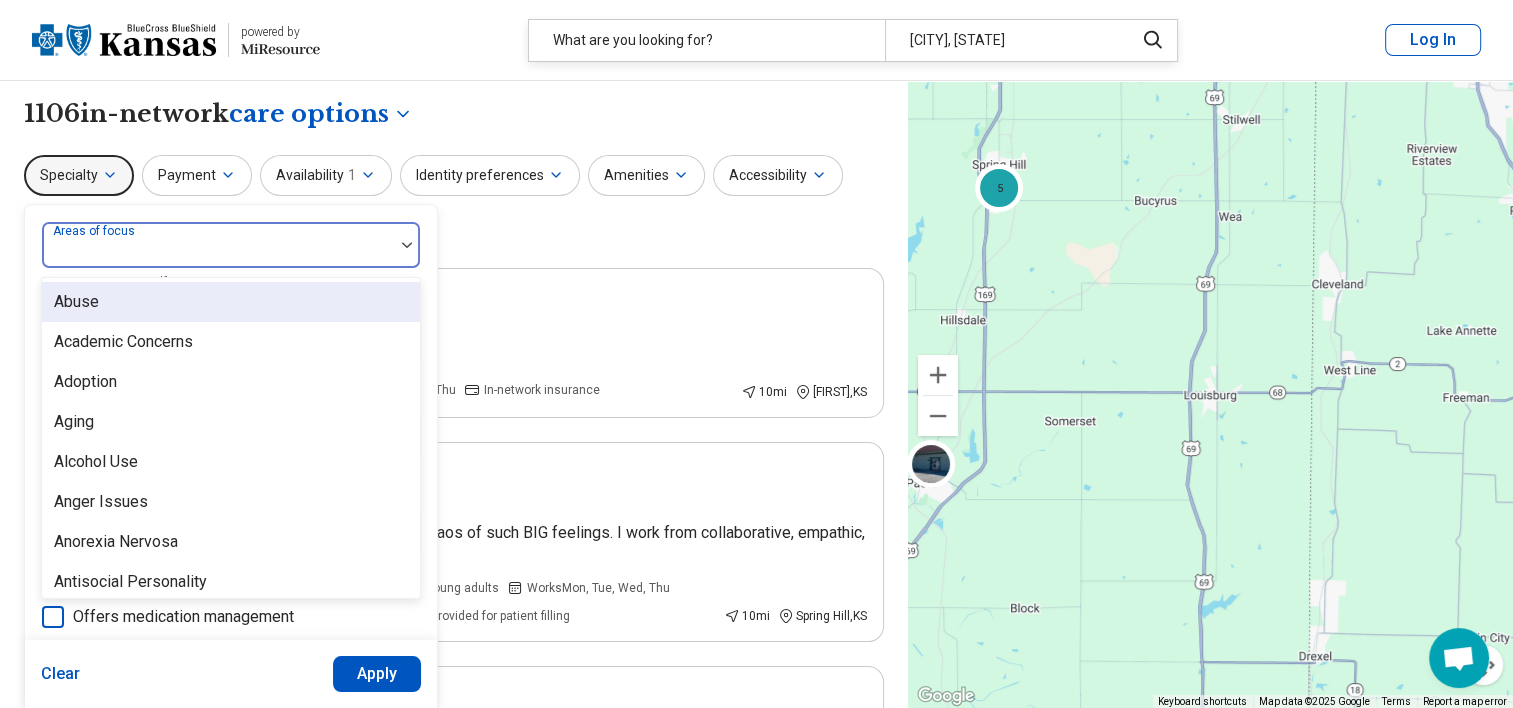 click at bounding box center [218, 253] 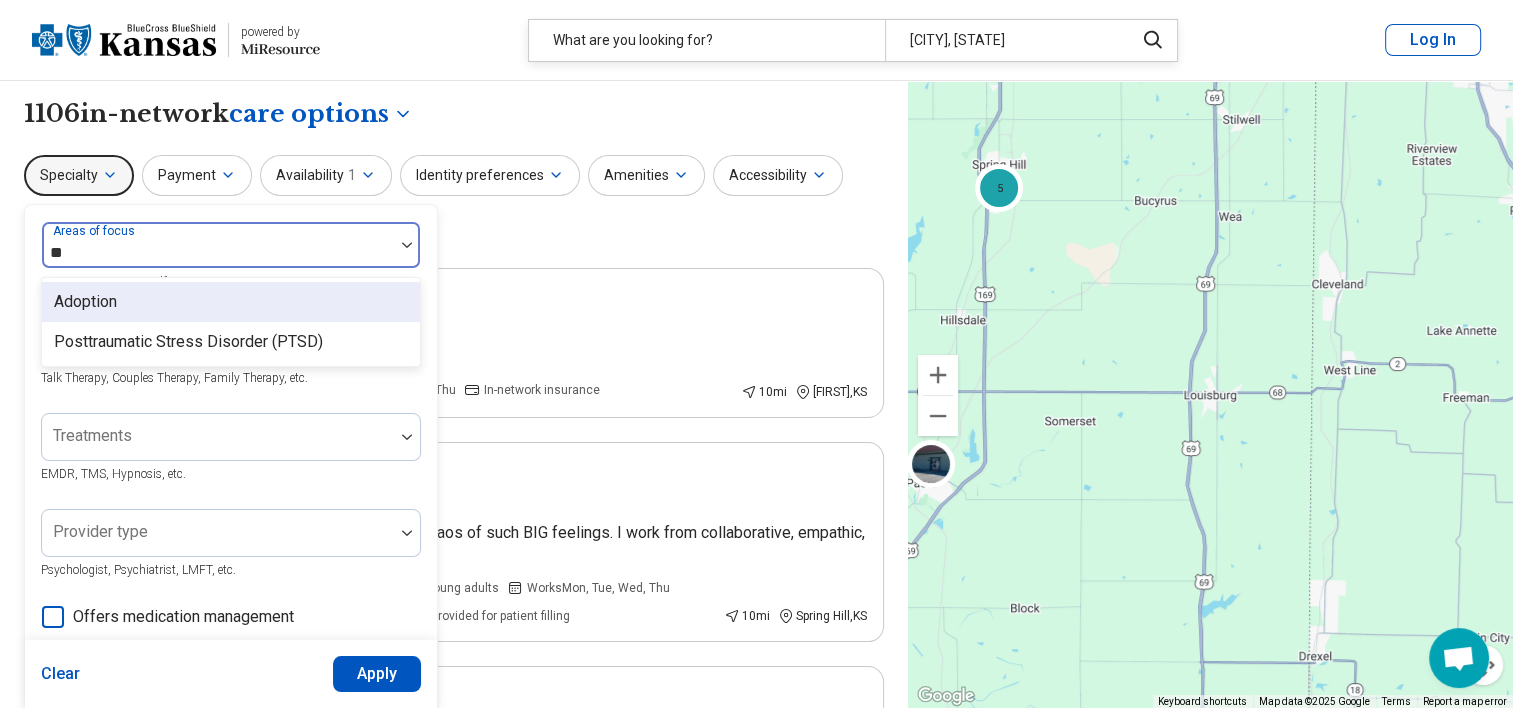 type on "***" 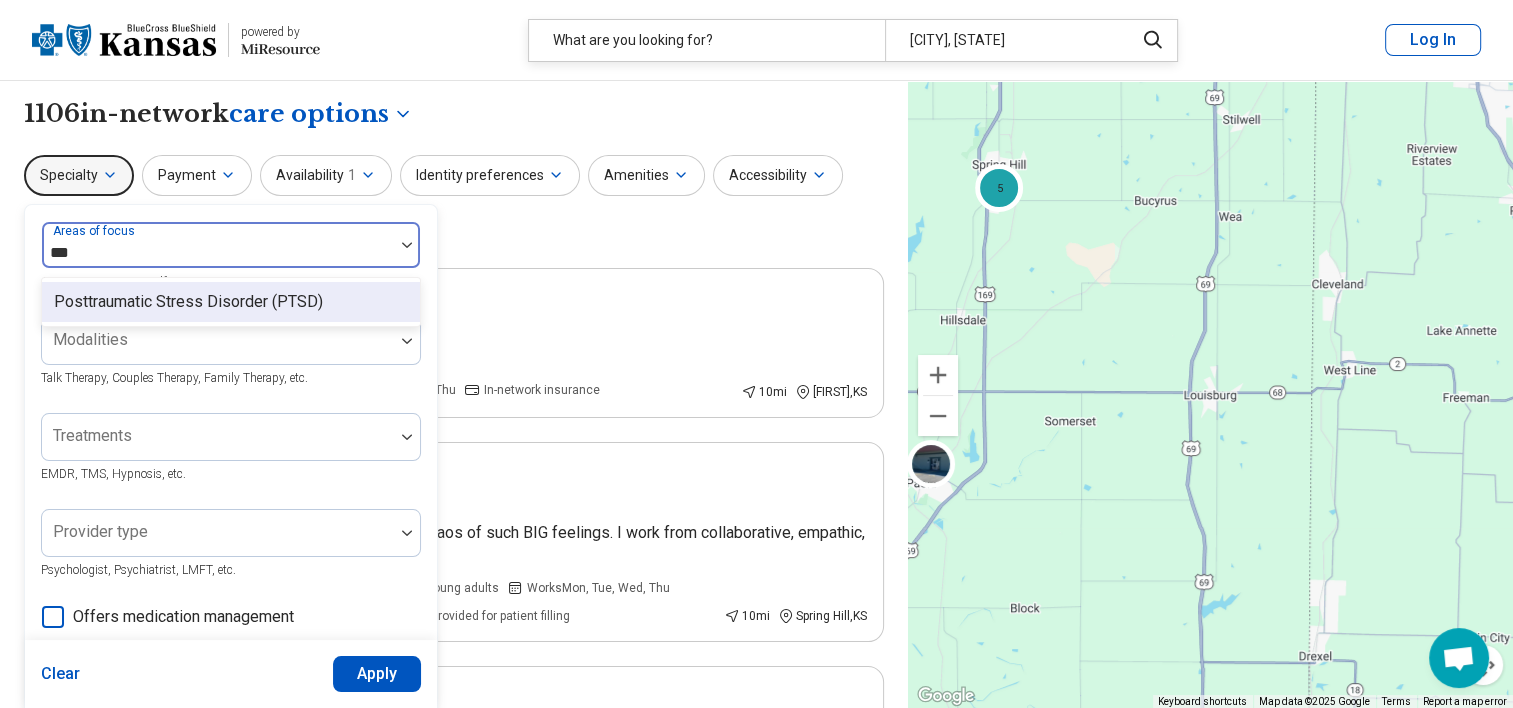 click on "Posttraumatic Stress Disorder (PTSD)" at bounding box center (188, 302) 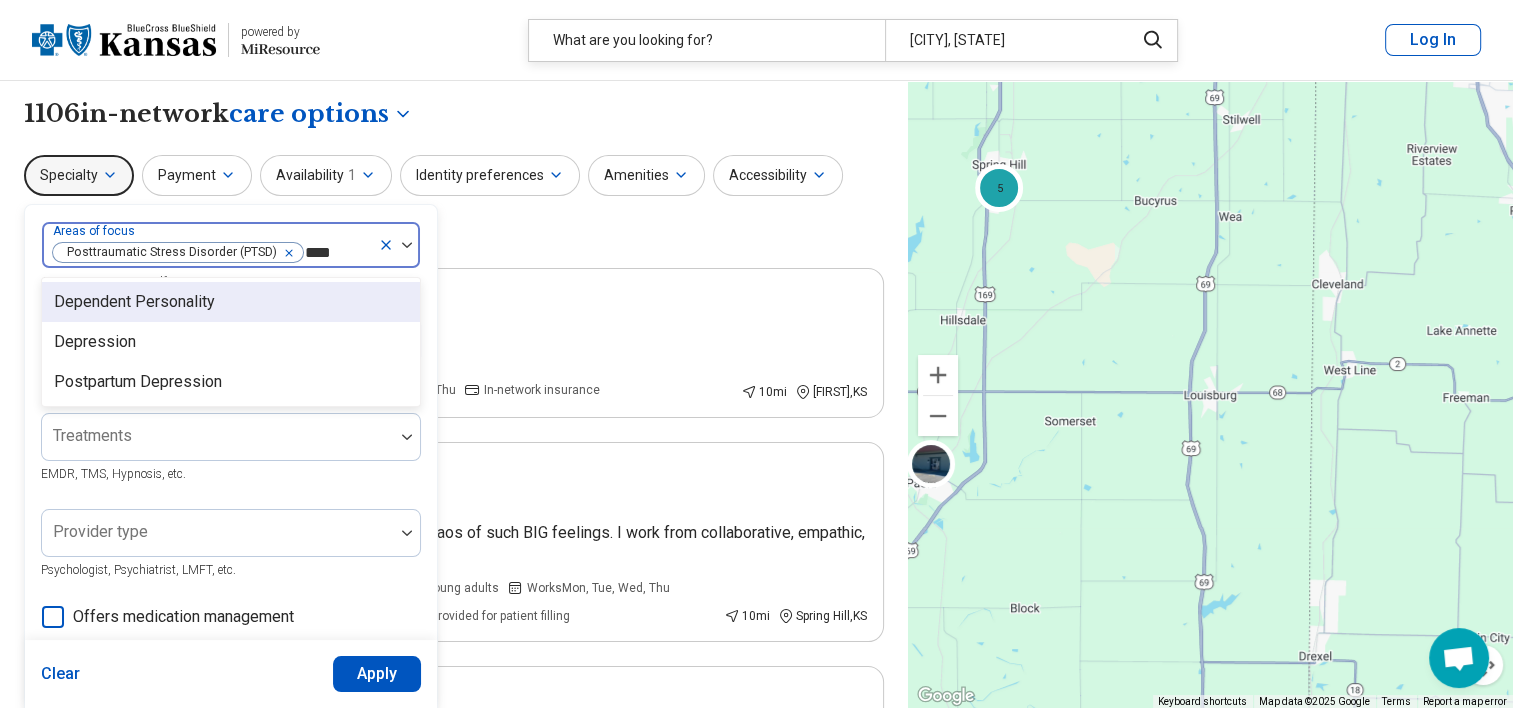 type on "*****" 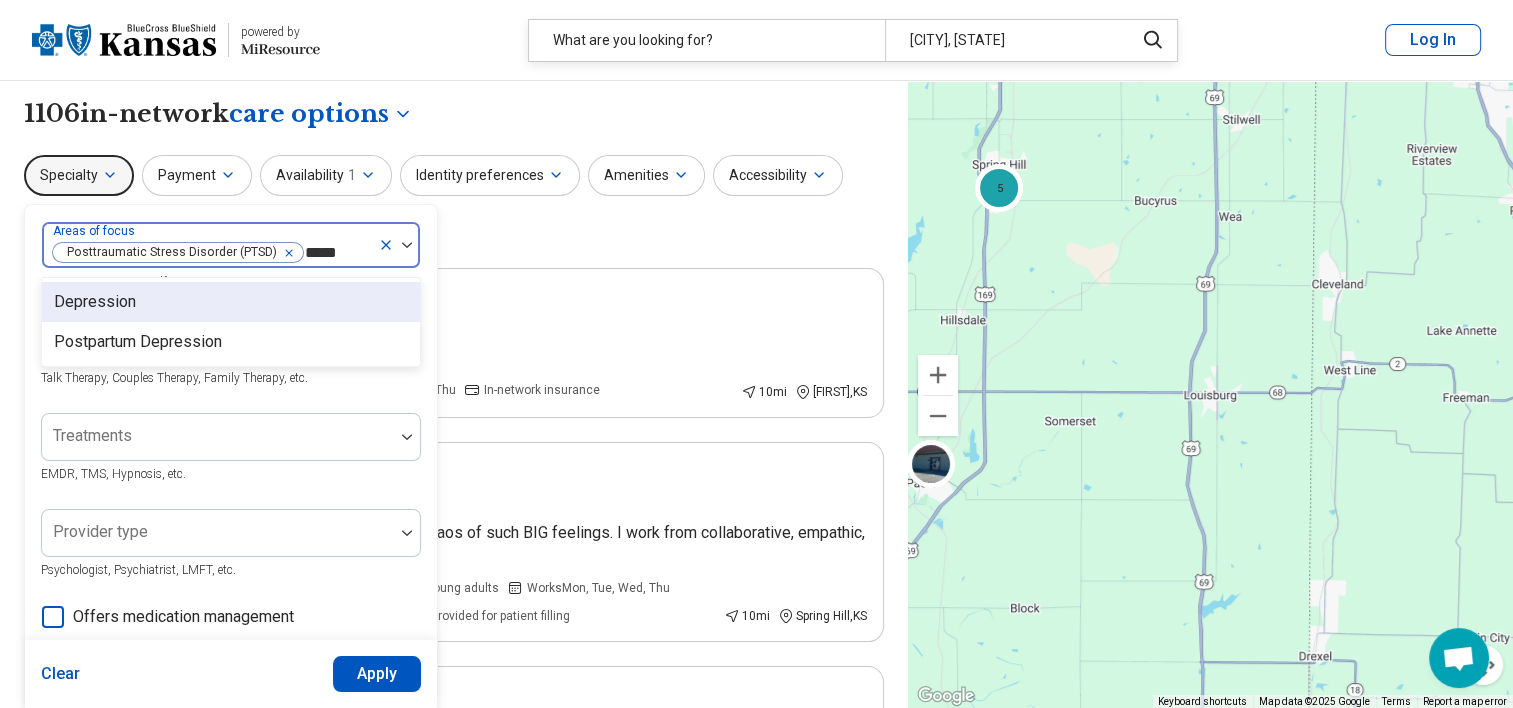 click on "Depression" at bounding box center (231, 302) 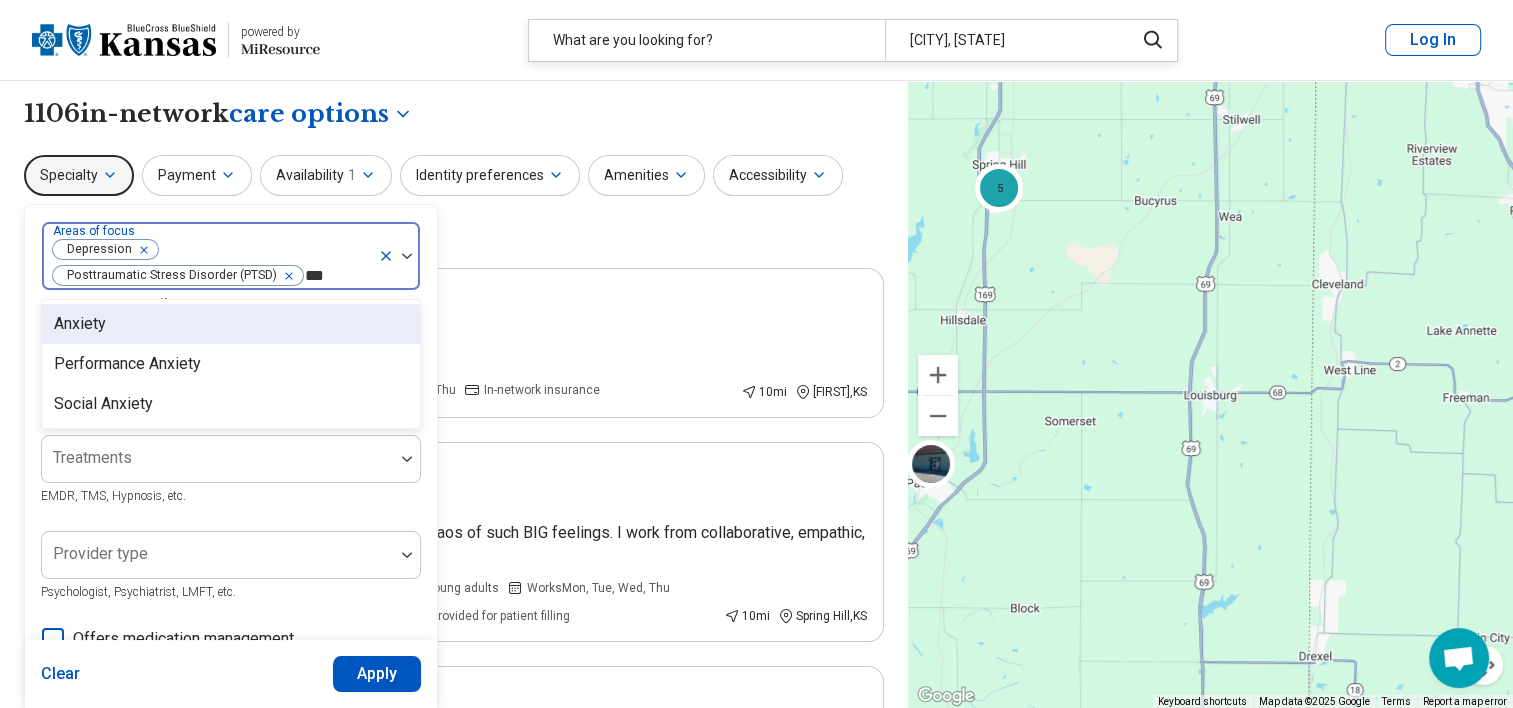 type on "****" 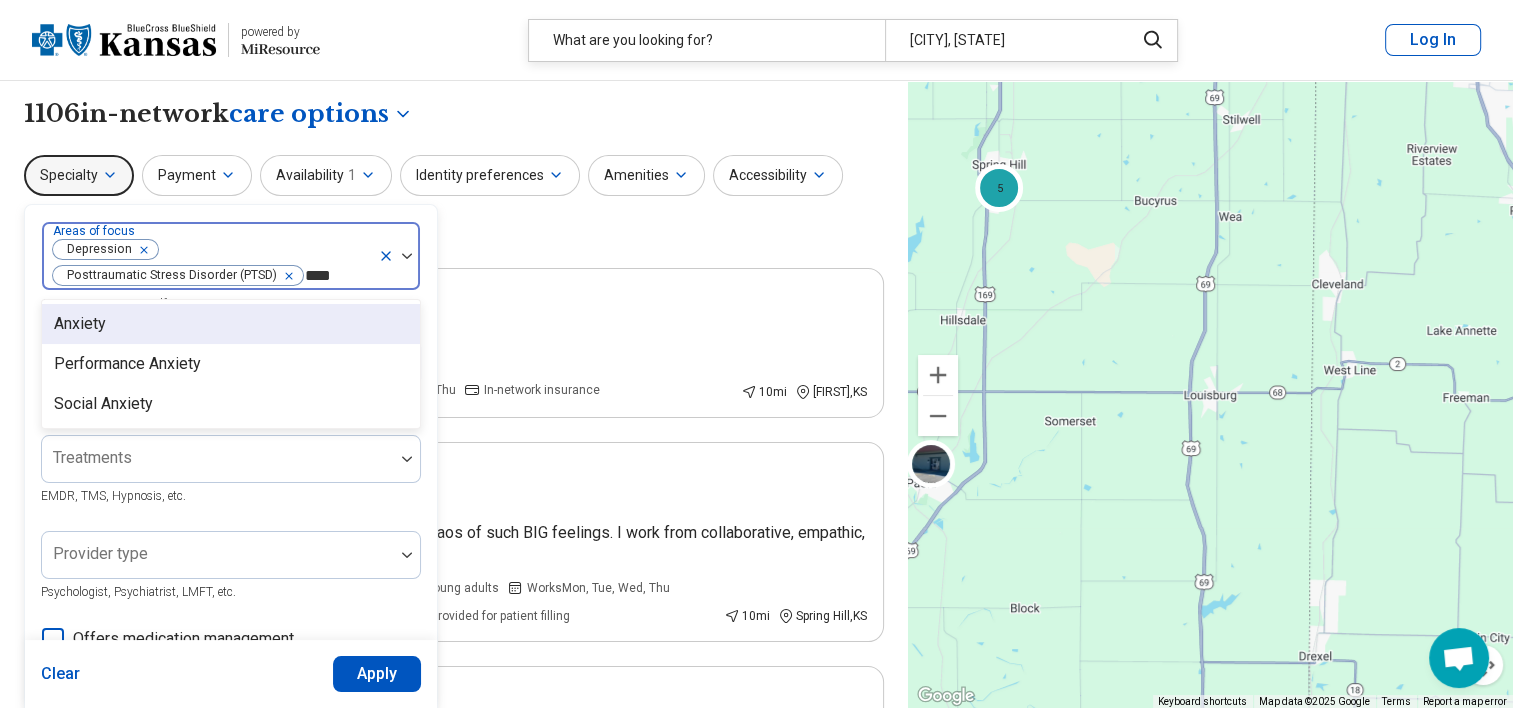 click on "Anxiety" at bounding box center [231, 324] 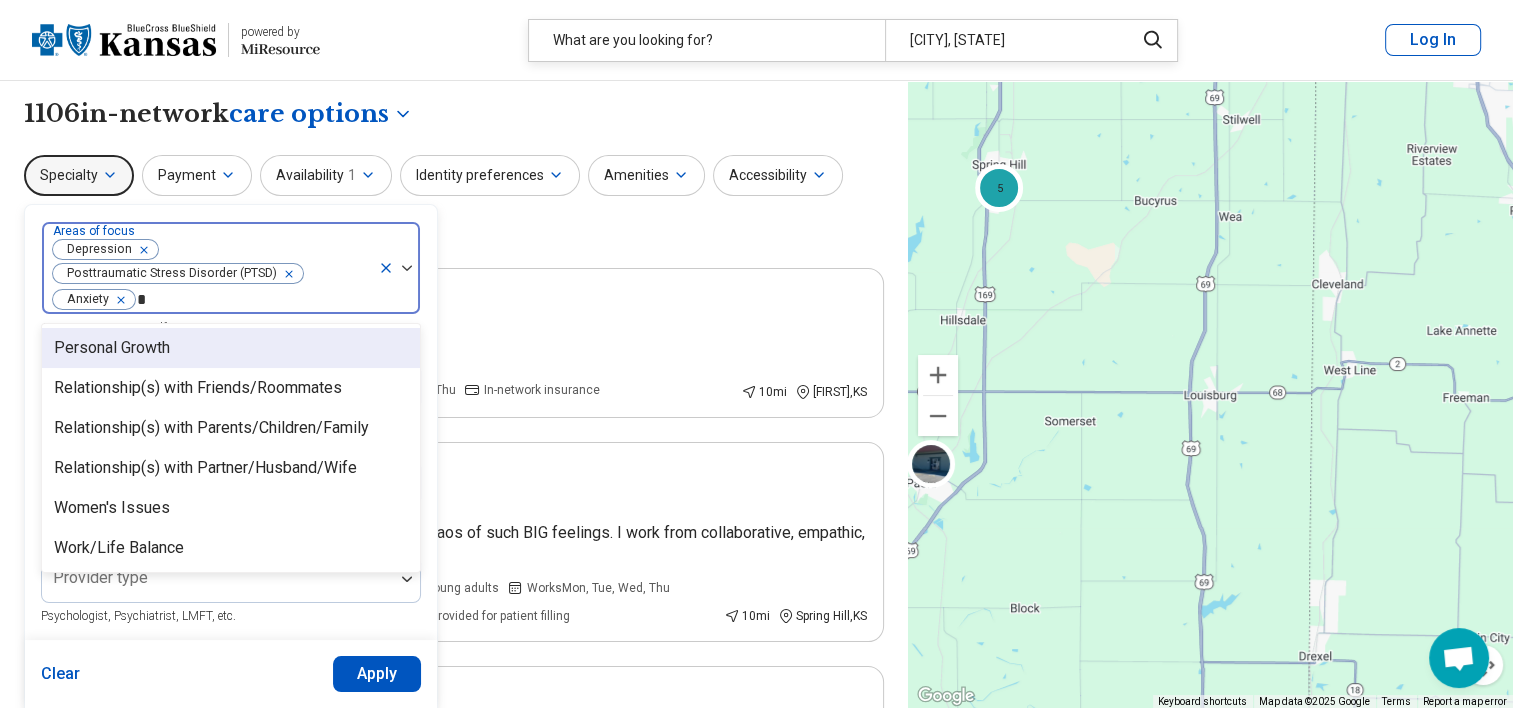 scroll, scrollTop: 0, scrollLeft: 0, axis: both 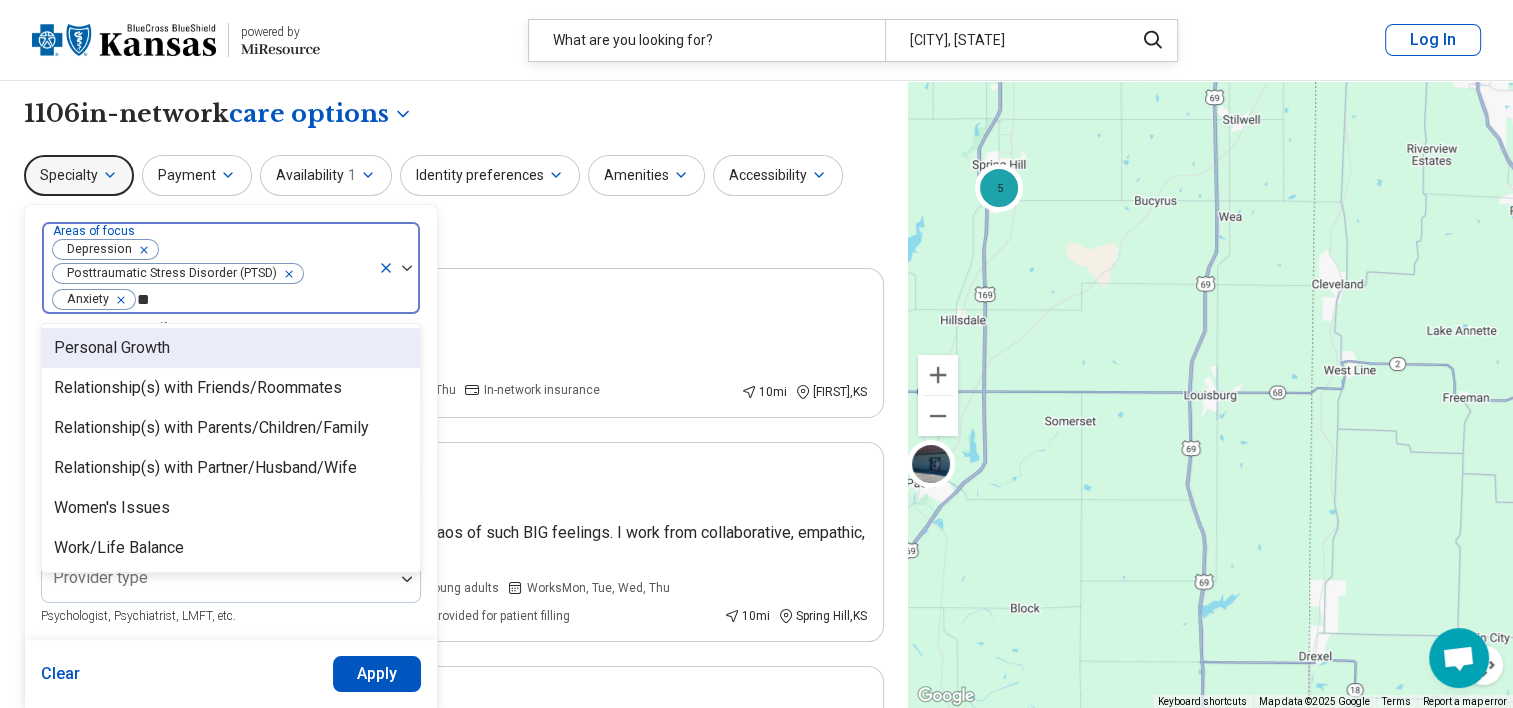 type on "***" 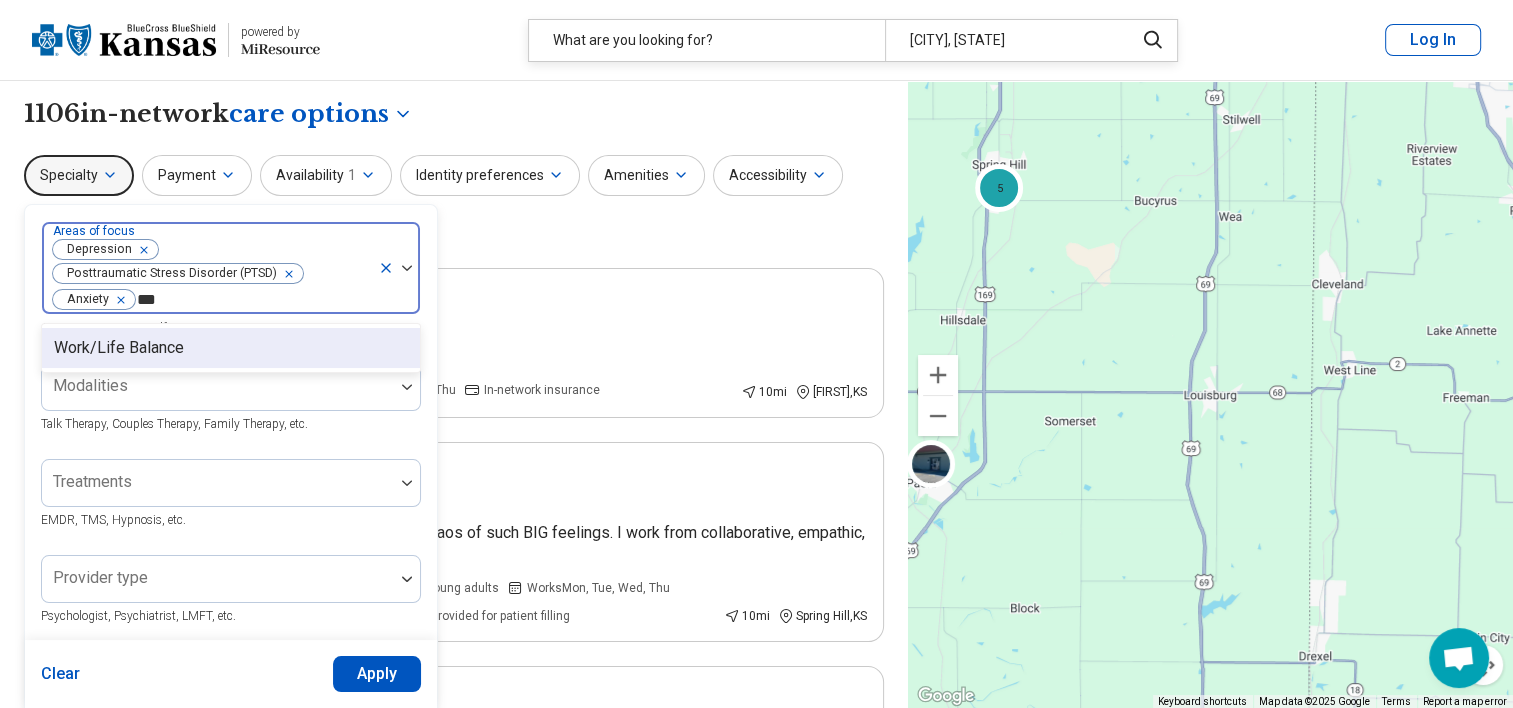click on "Work/Life Balance" at bounding box center (231, 348) 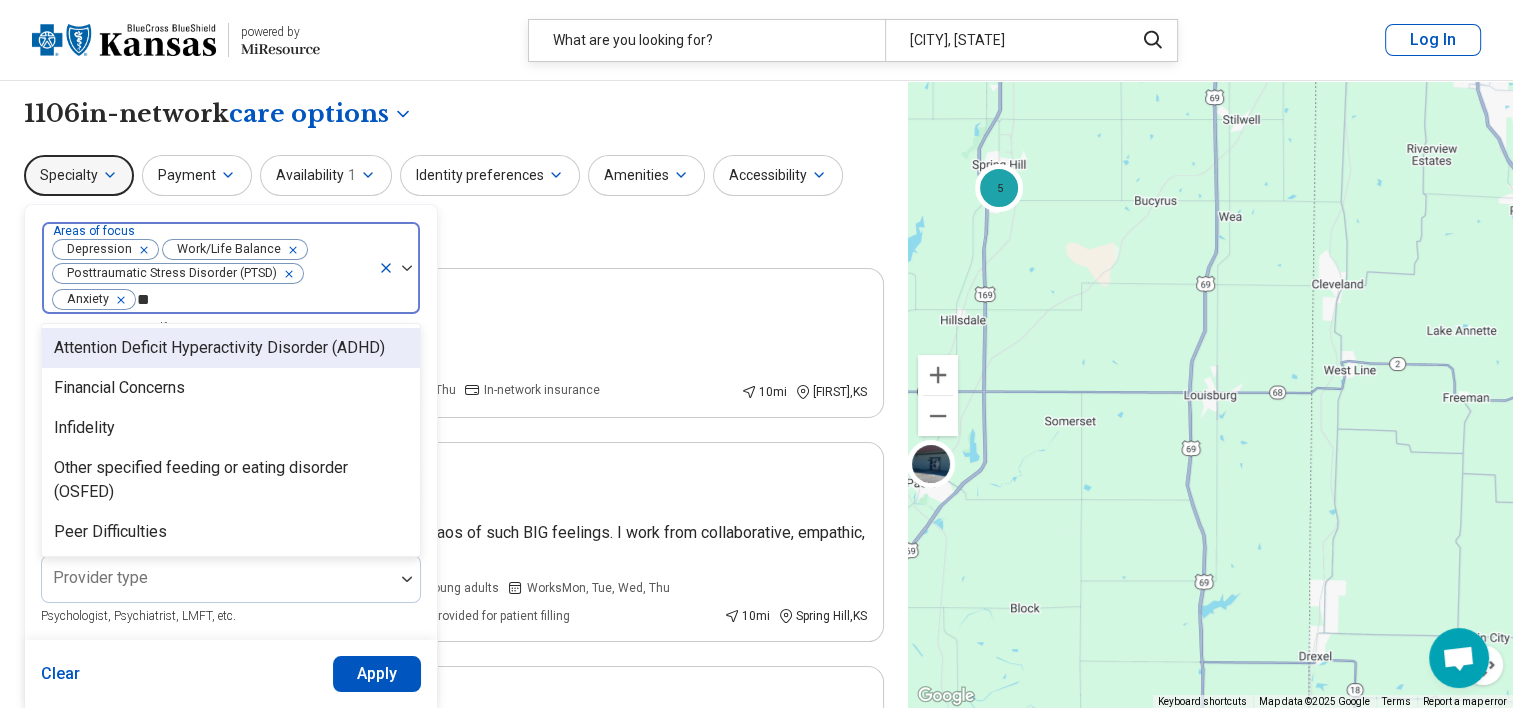 type on "*" 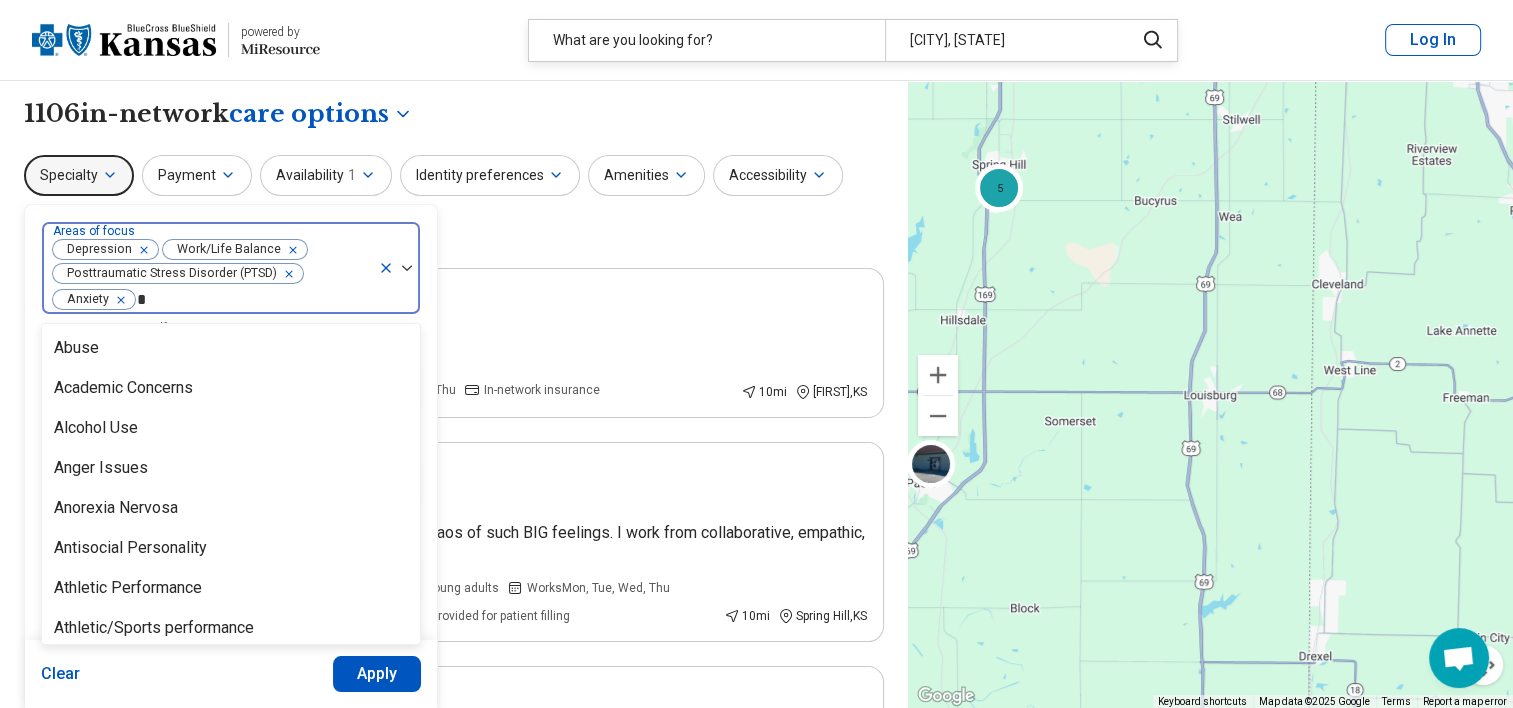 type 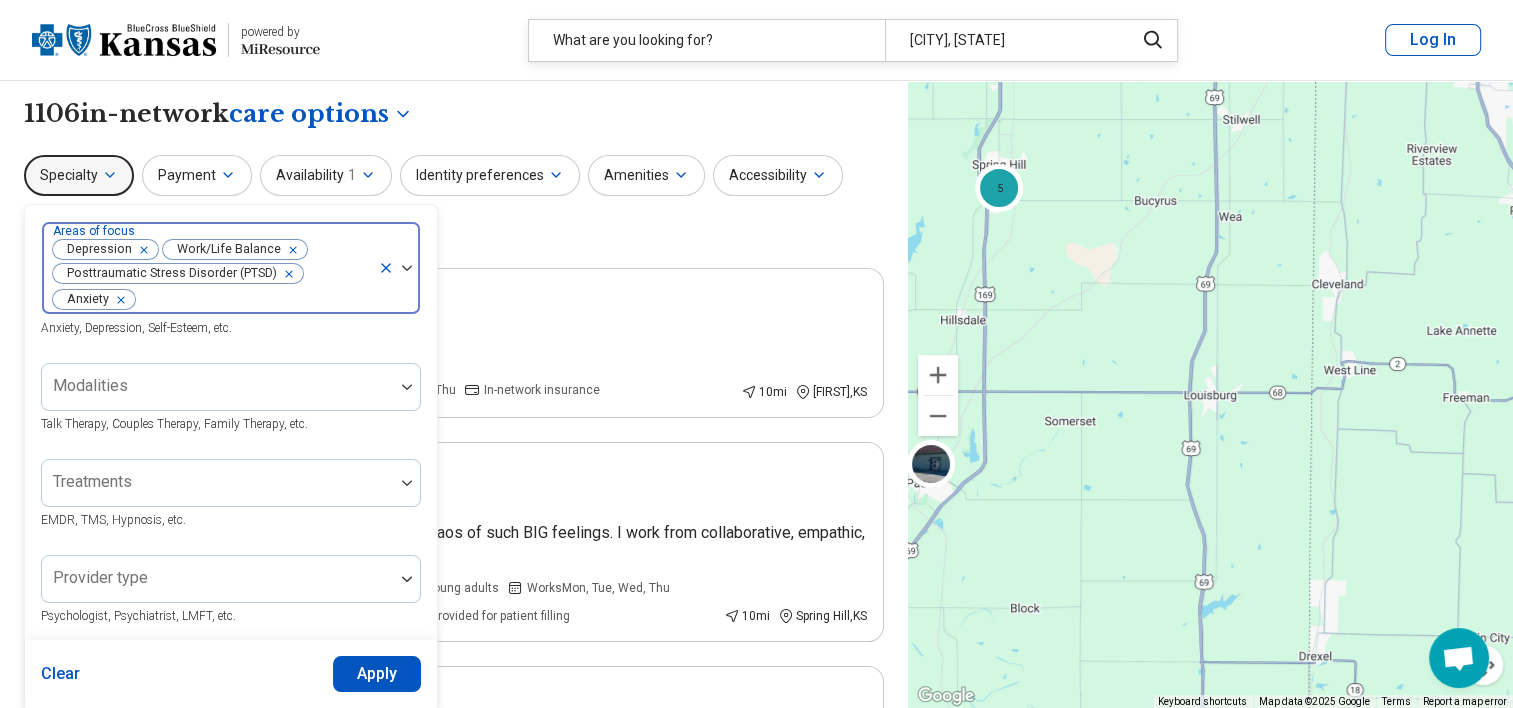 click at bounding box center (399, 268) 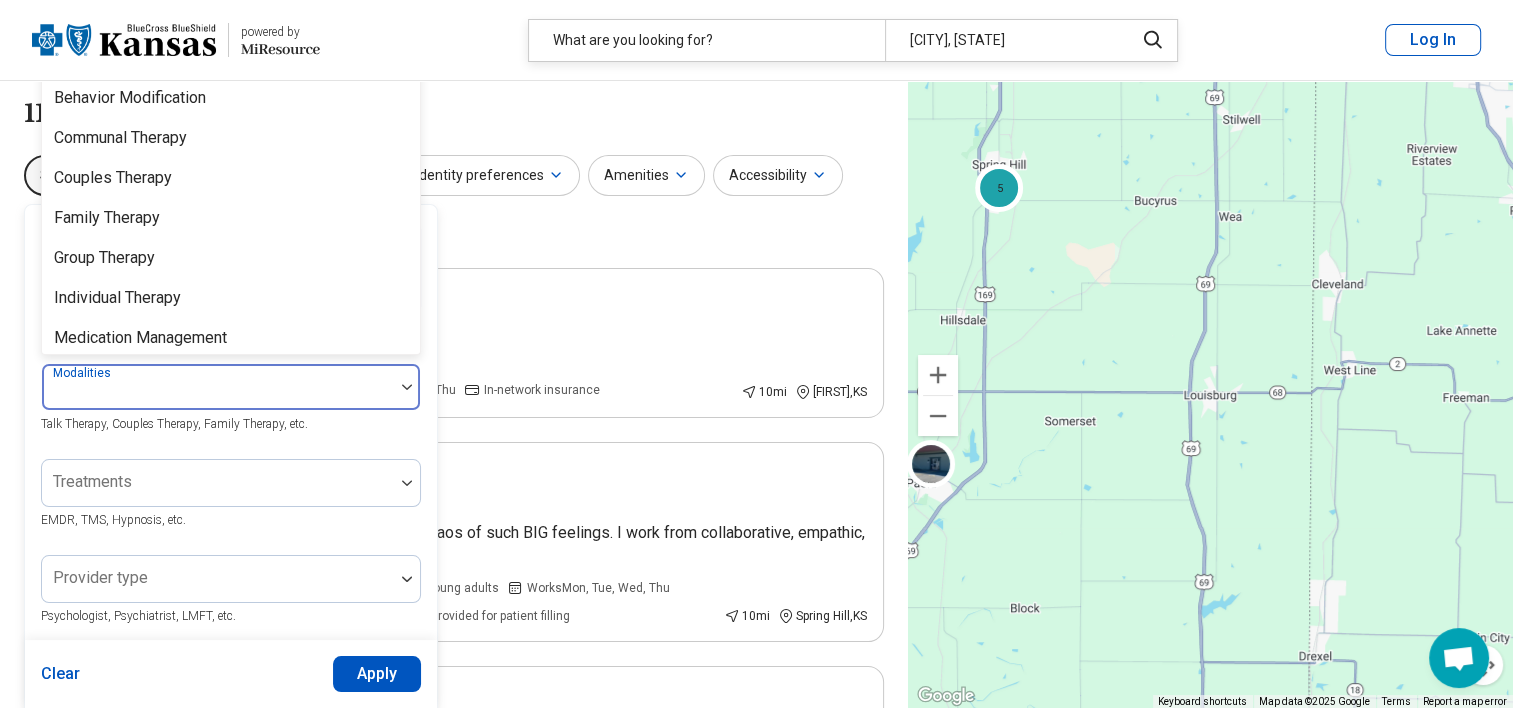 click at bounding box center (407, 387) 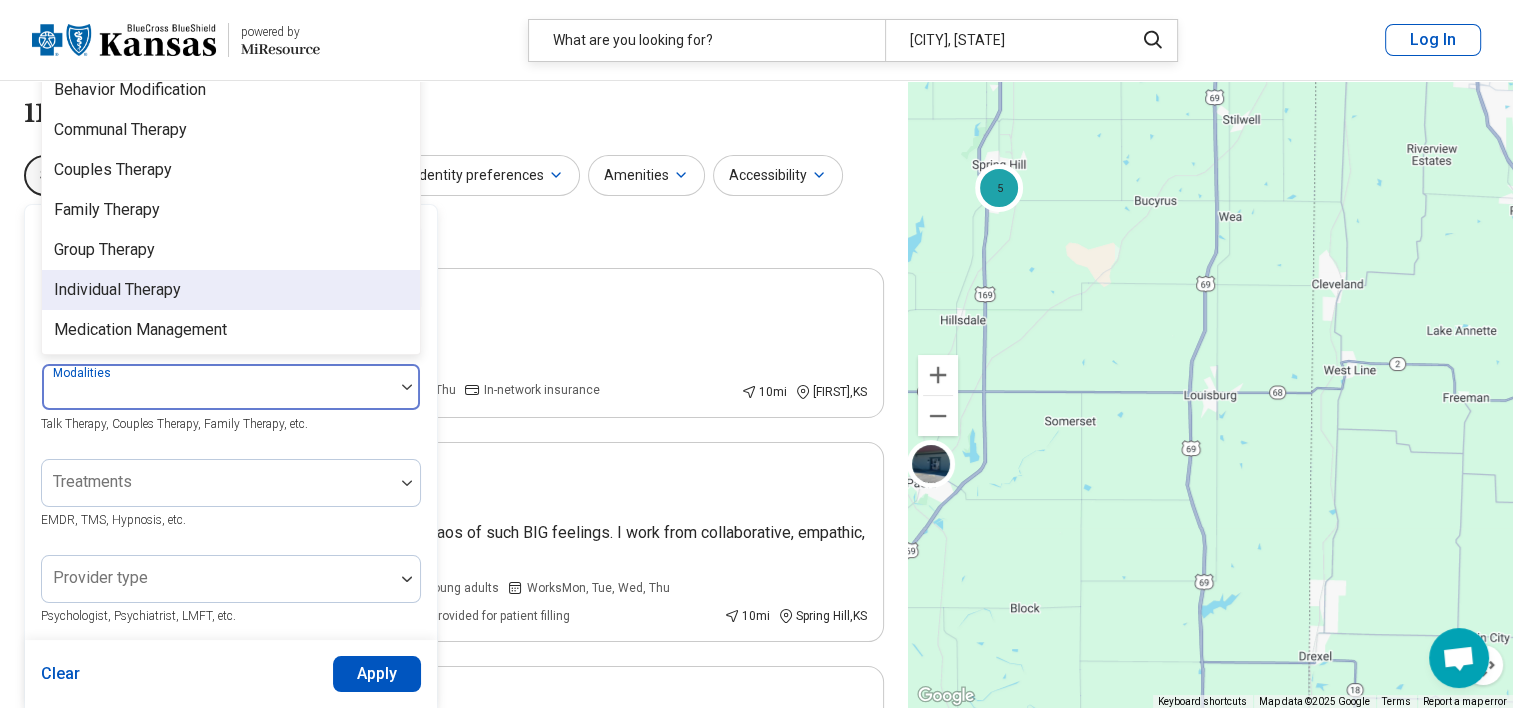scroll, scrollTop: 0, scrollLeft: 0, axis: both 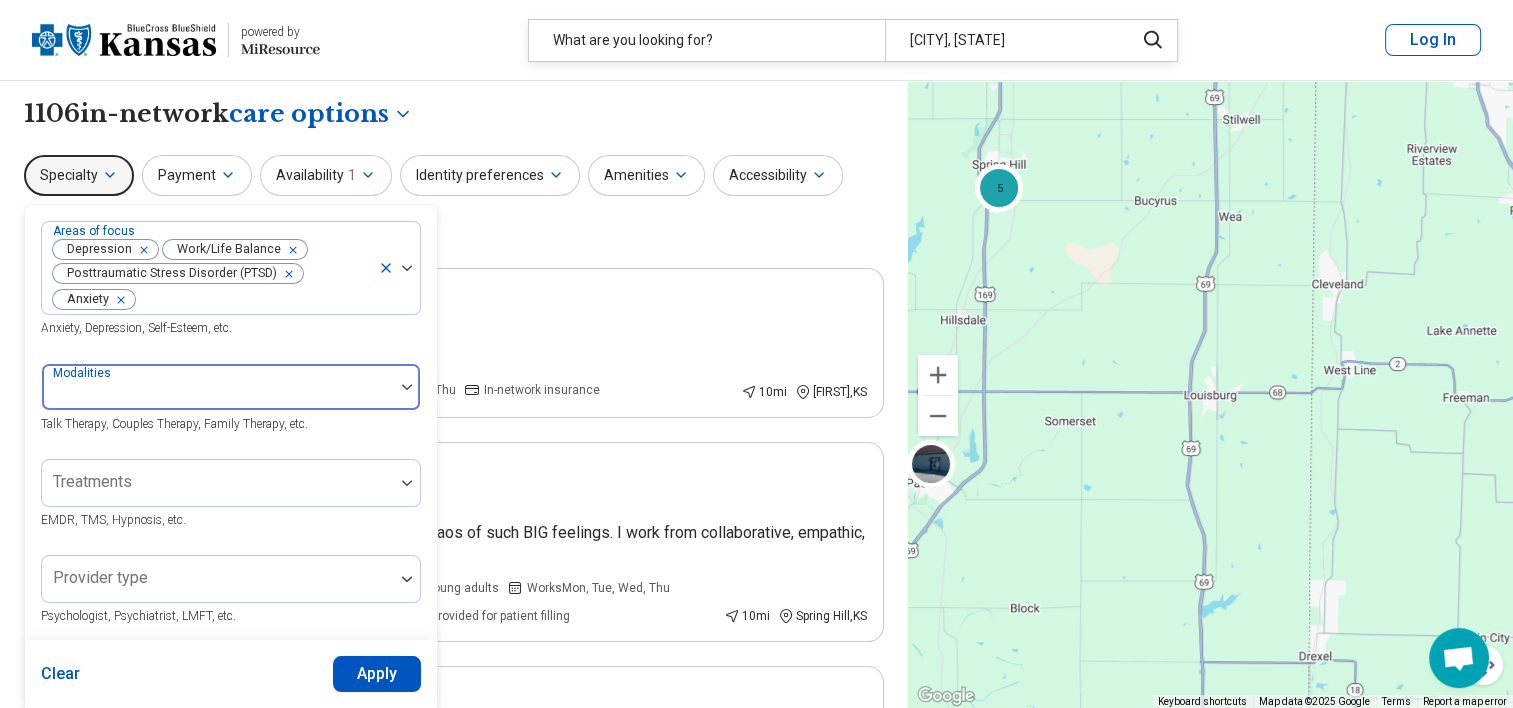 click at bounding box center [407, 387] 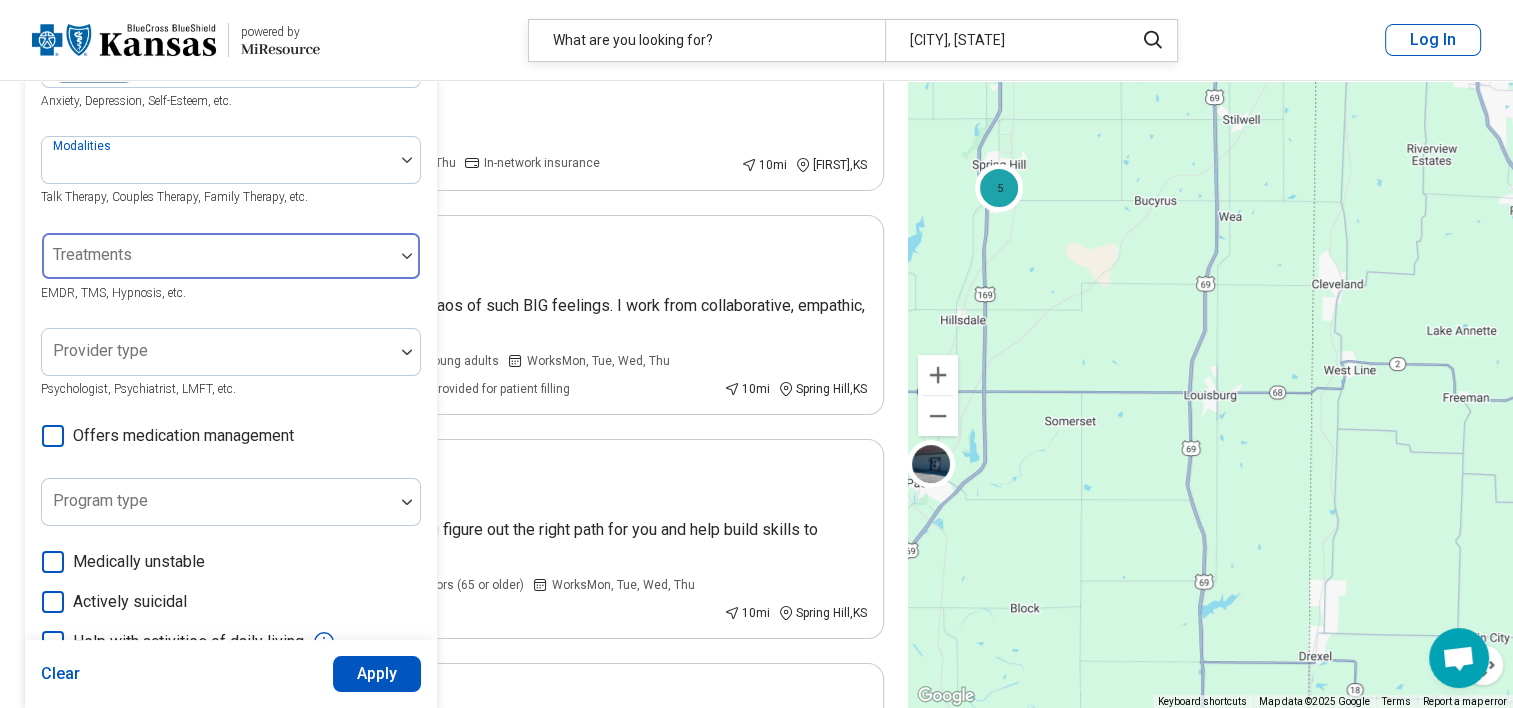 scroll, scrollTop: 252, scrollLeft: 0, axis: vertical 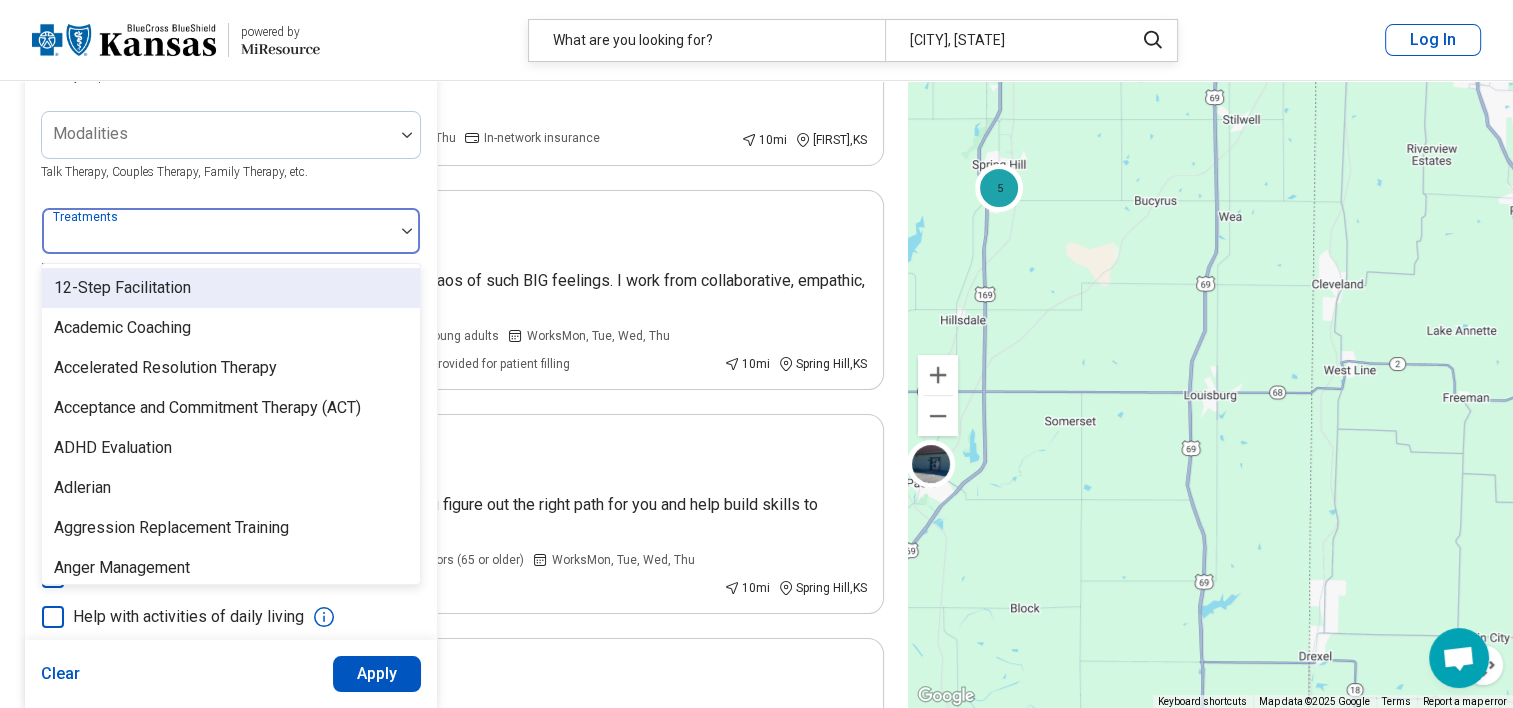 click at bounding box center (407, 231) 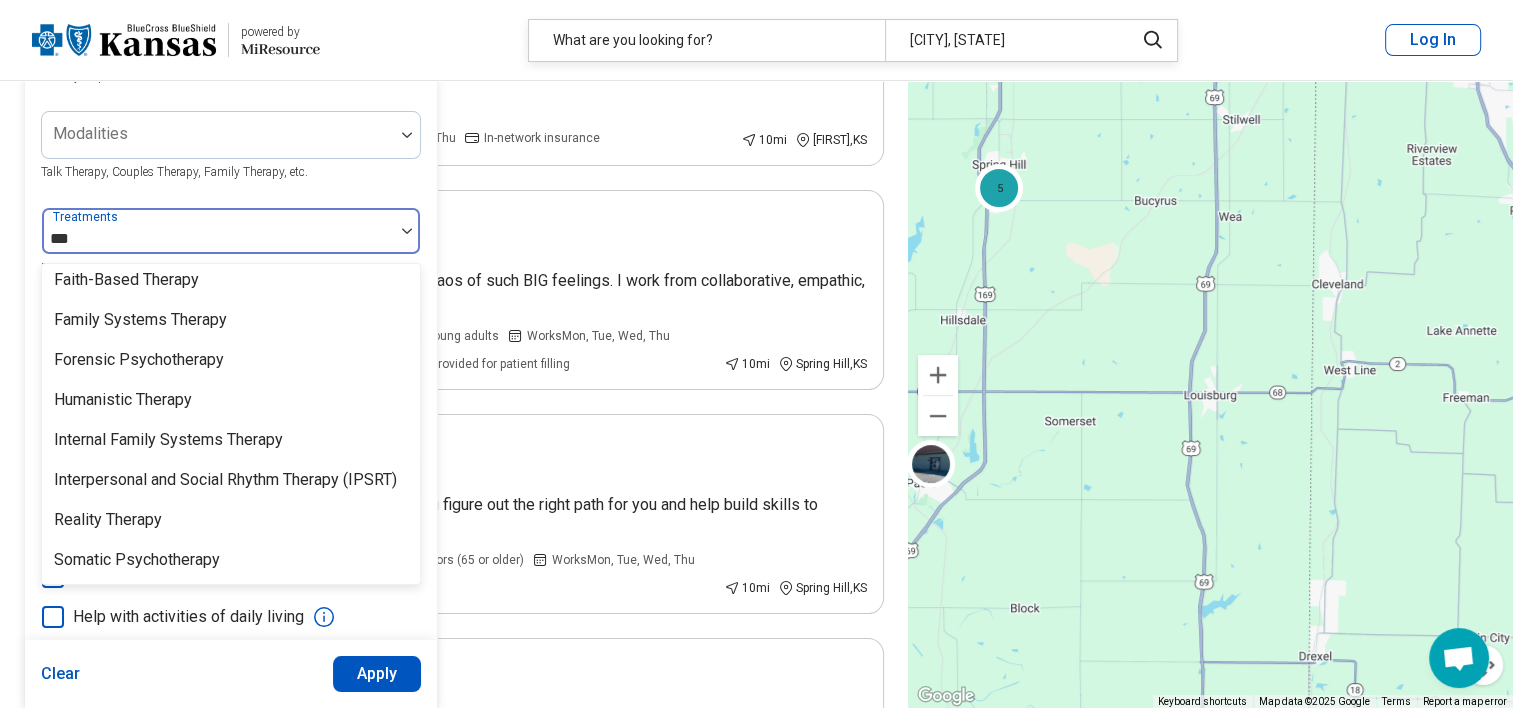 scroll, scrollTop: 0, scrollLeft: 0, axis: both 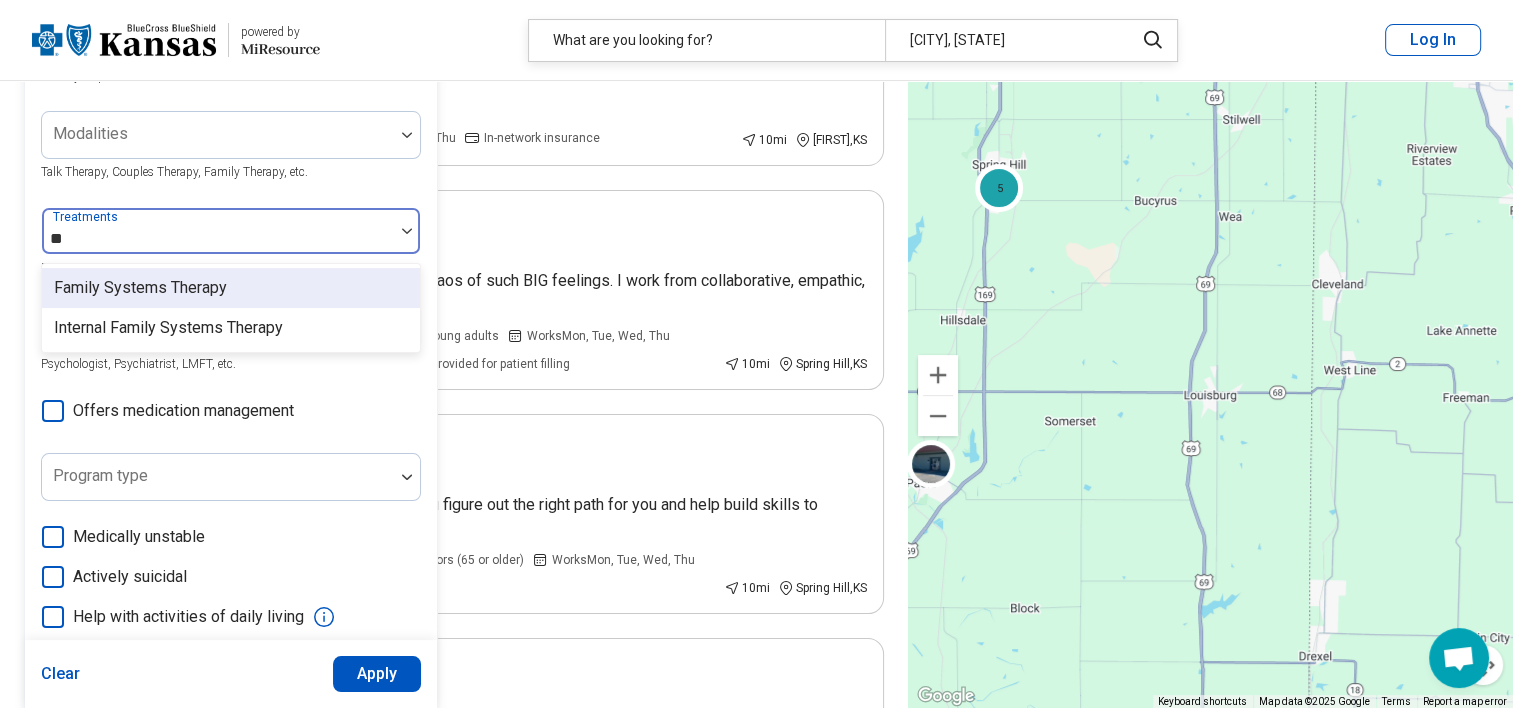 type on "*" 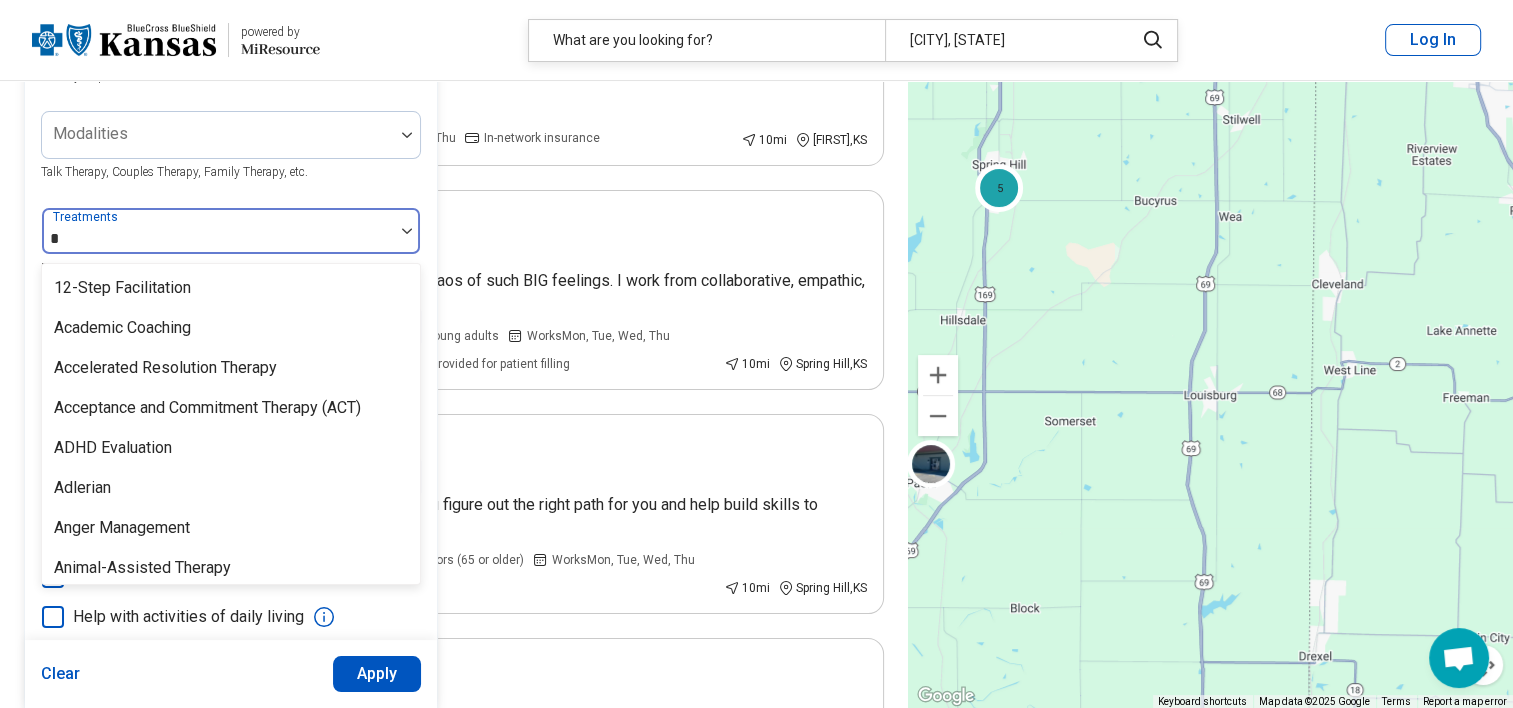 type 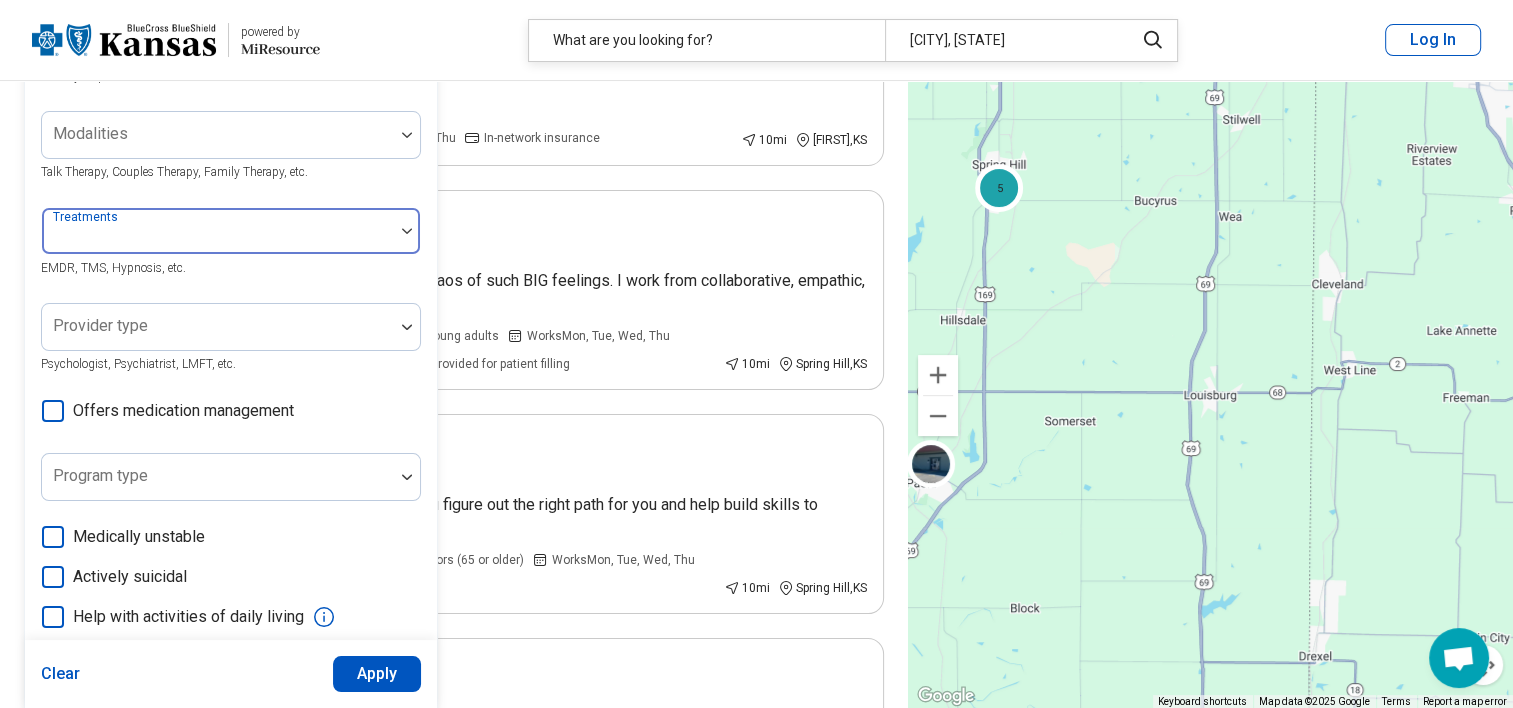 click at bounding box center (407, 231) 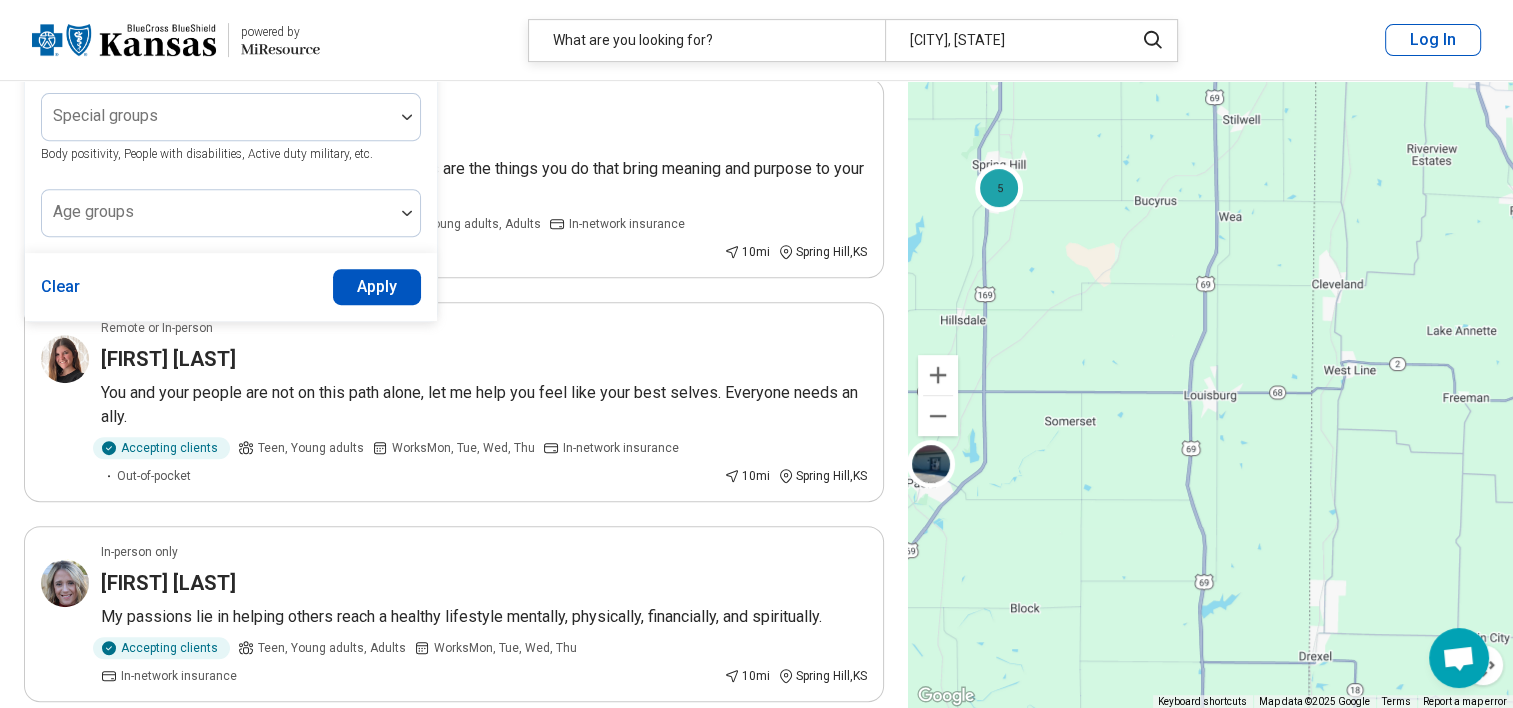 scroll, scrollTop: 826, scrollLeft: 0, axis: vertical 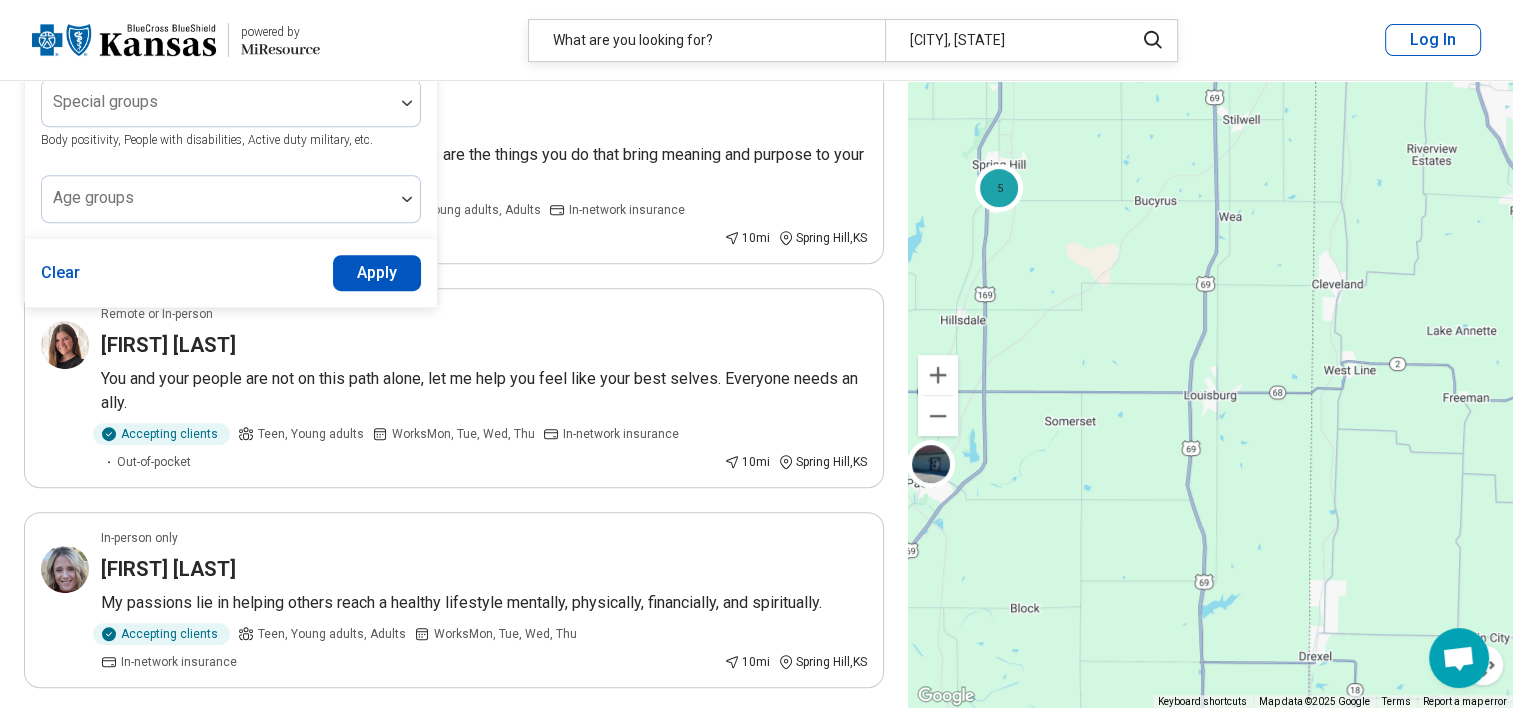 click on "Apply" at bounding box center [377, 273] 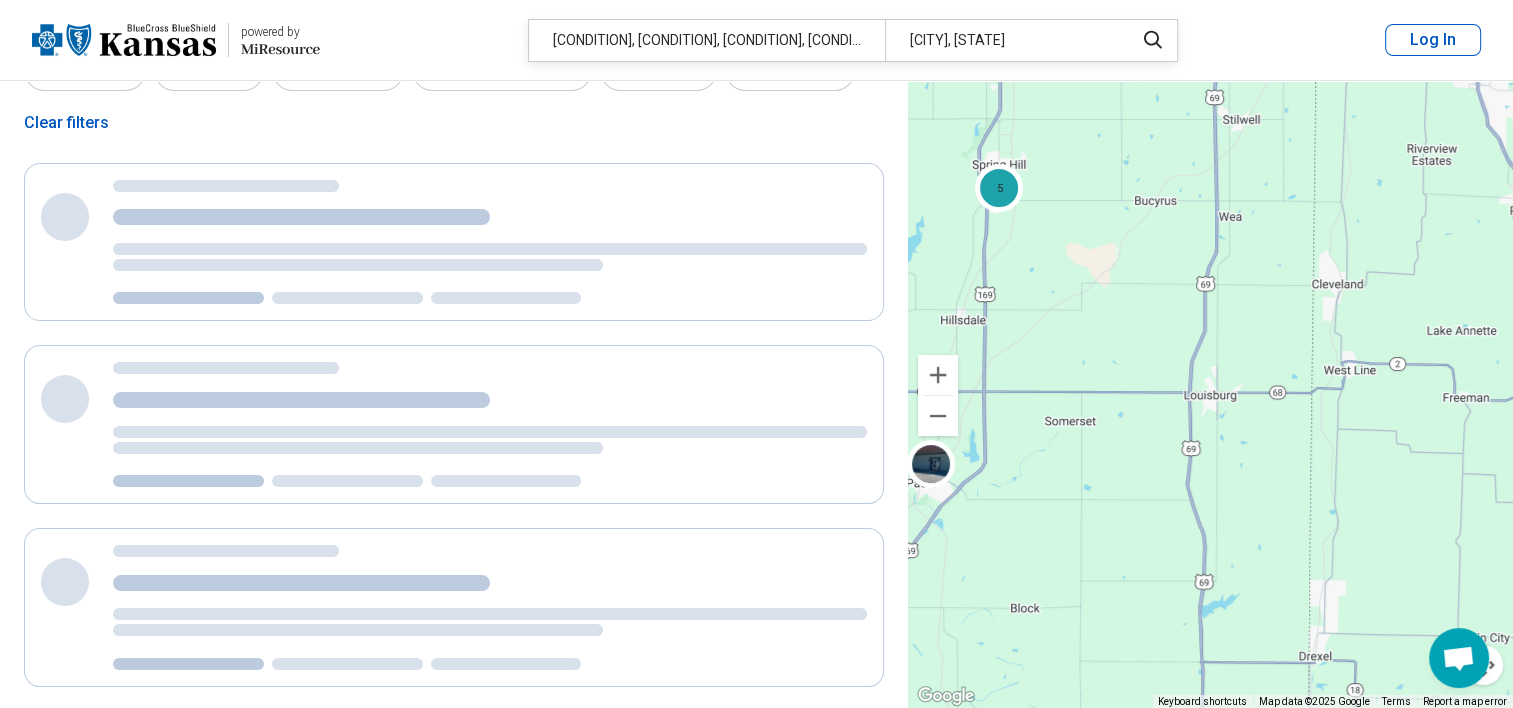 scroll, scrollTop: 0, scrollLeft: 0, axis: both 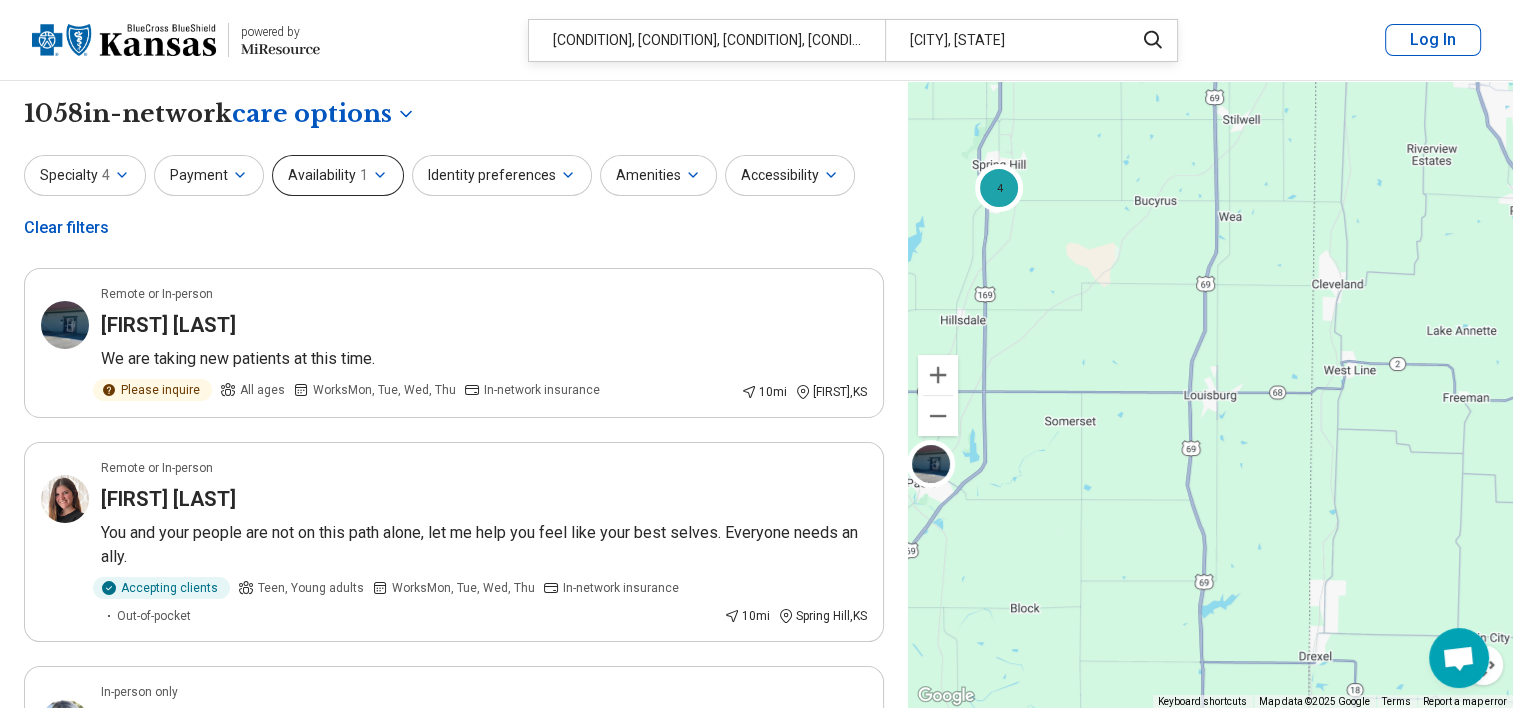 click 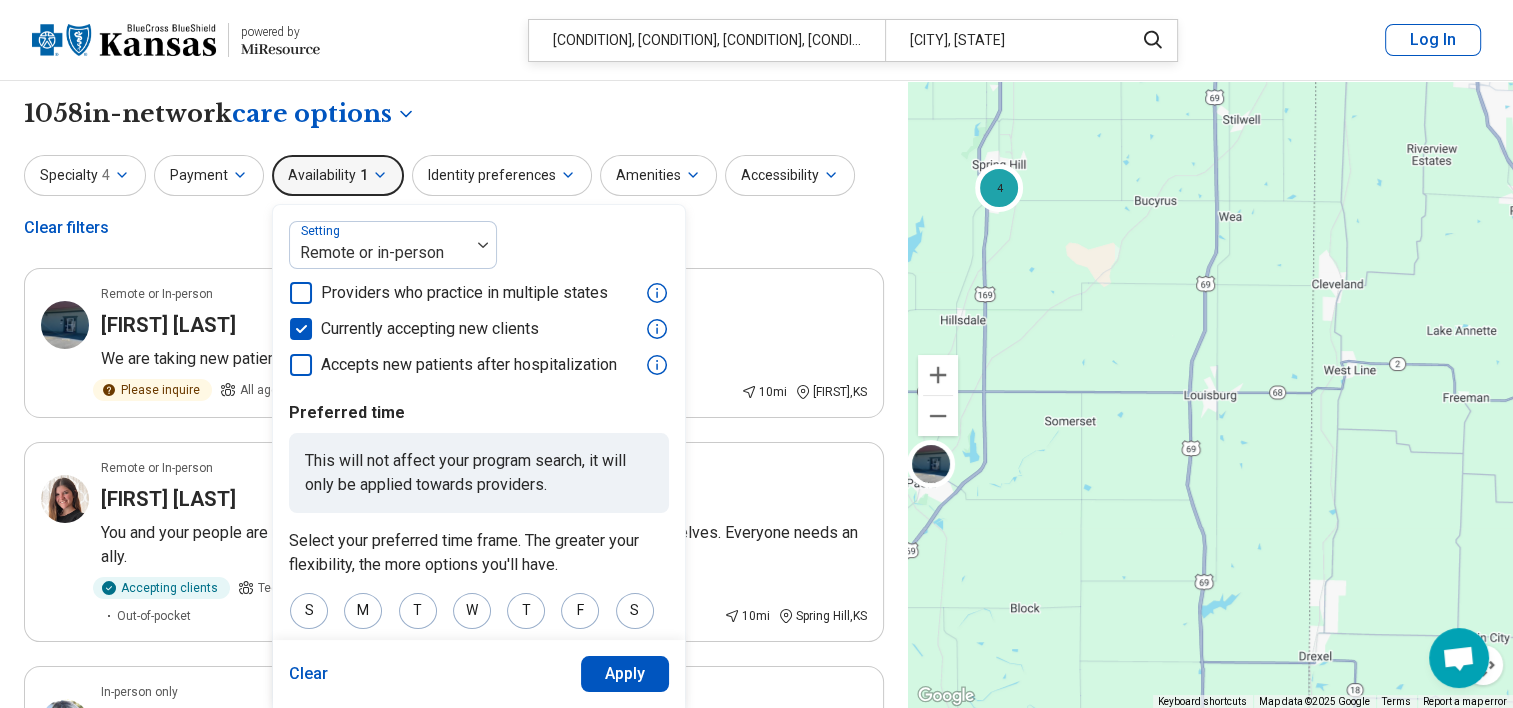 click 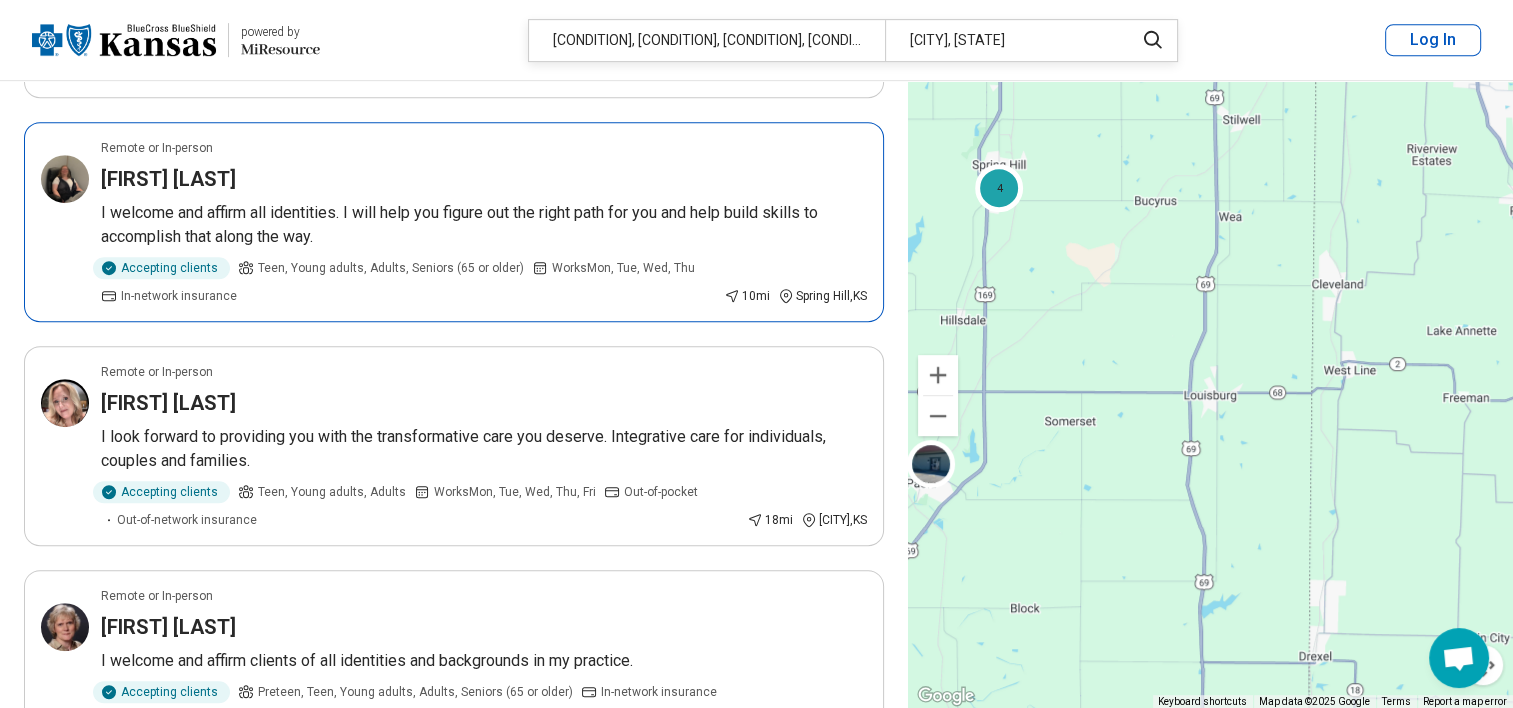scroll, scrollTop: 968, scrollLeft: 0, axis: vertical 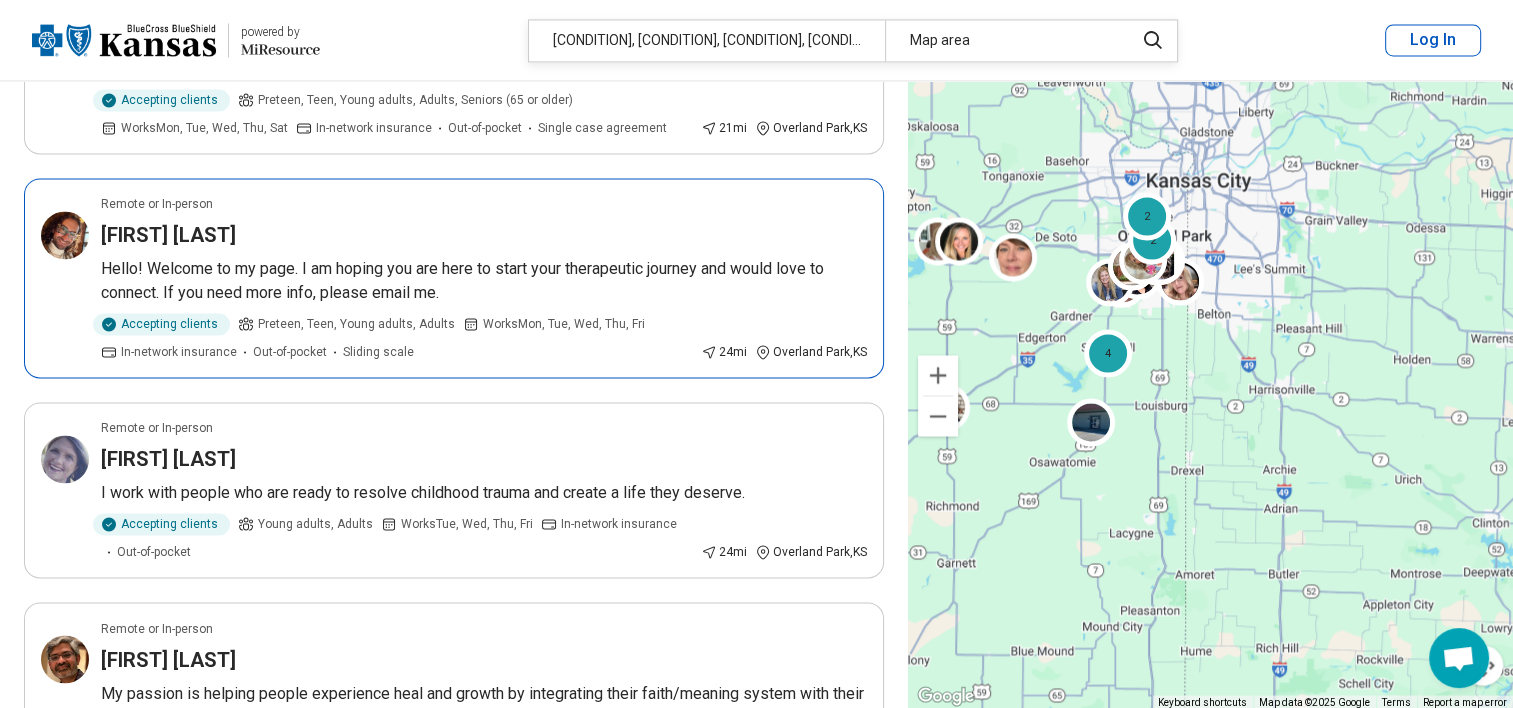 click on "Hello! Welcome to my page. I am hoping you are here to start your therapeutic journey and would love to connect.  If you need more info, please email me." at bounding box center (484, 281) 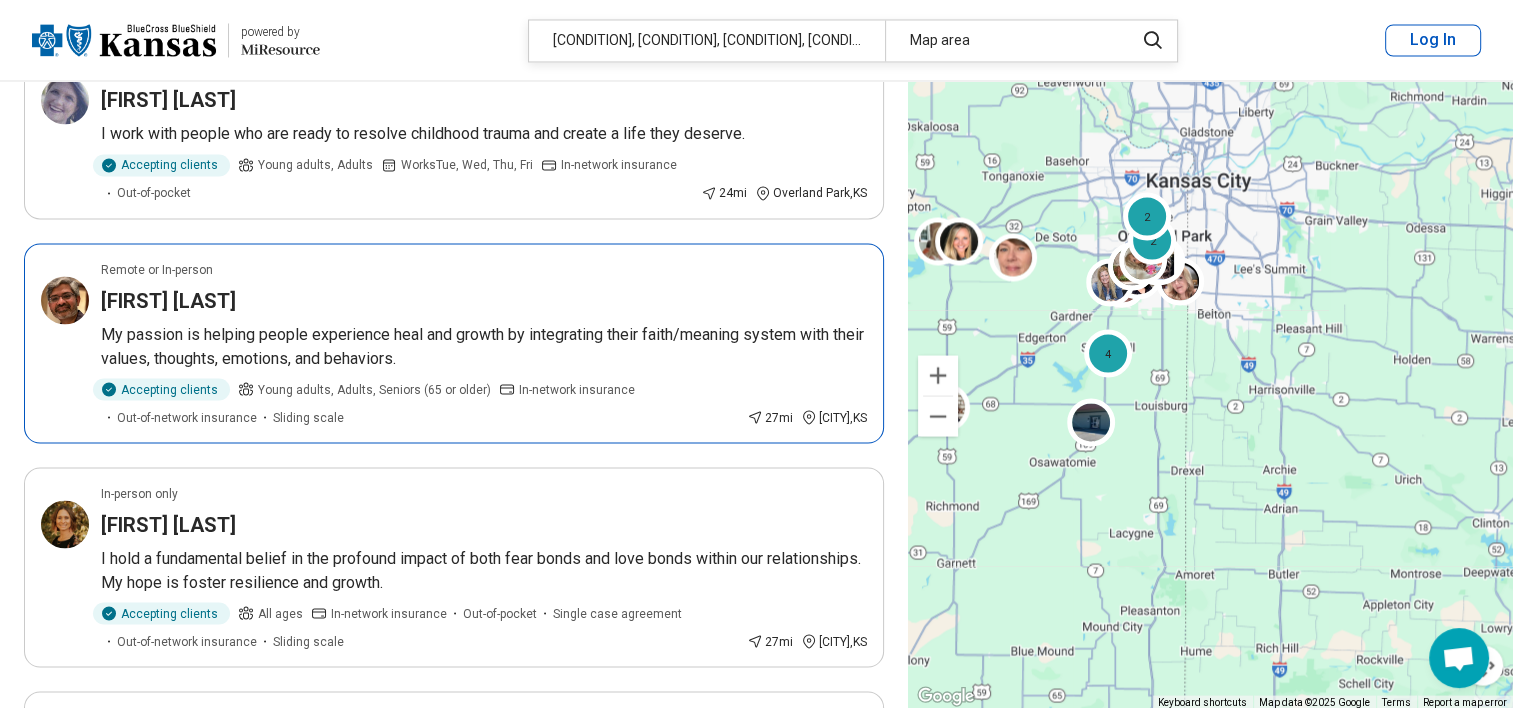 scroll, scrollTop: 3564, scrollLeft: 0, axis: vertical 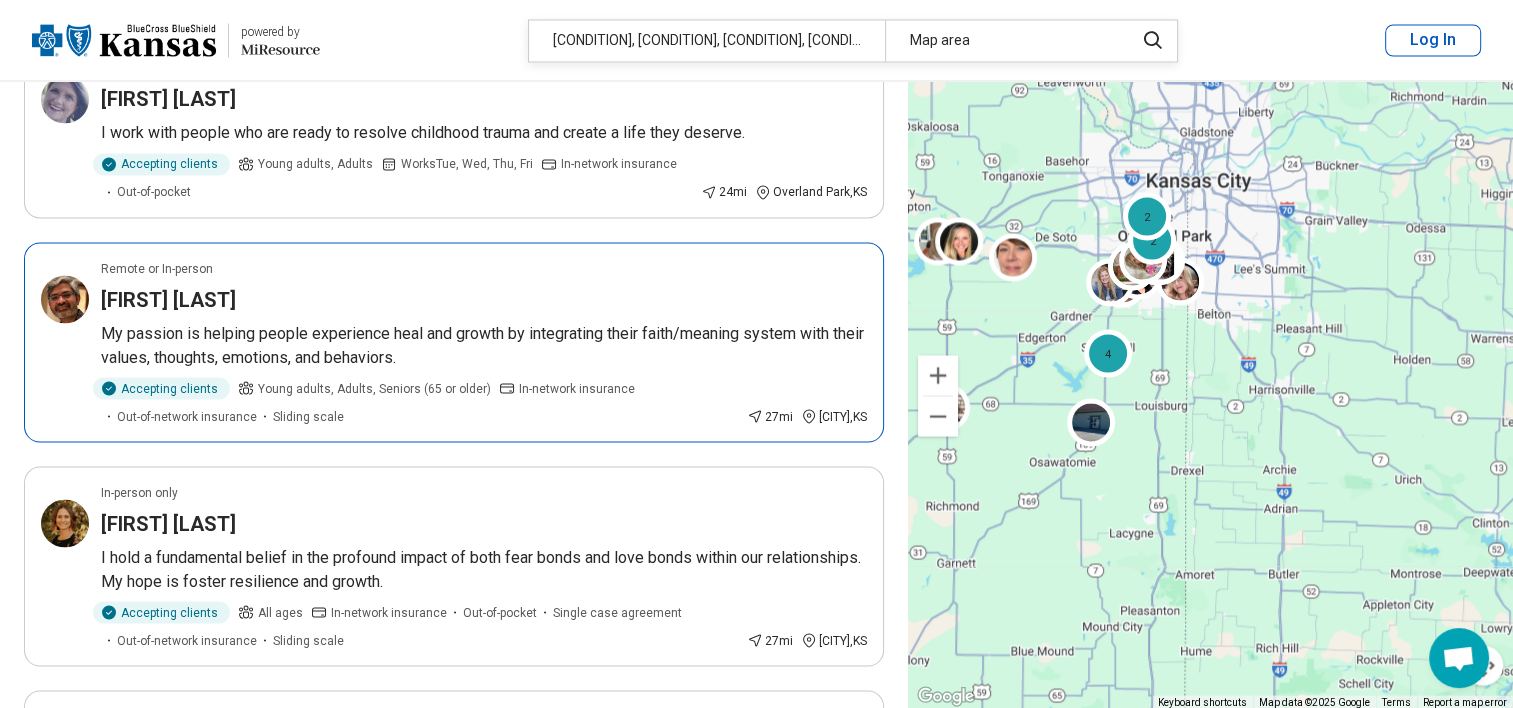 click on "Thomas Thomas" at bounding box center [168, 299] 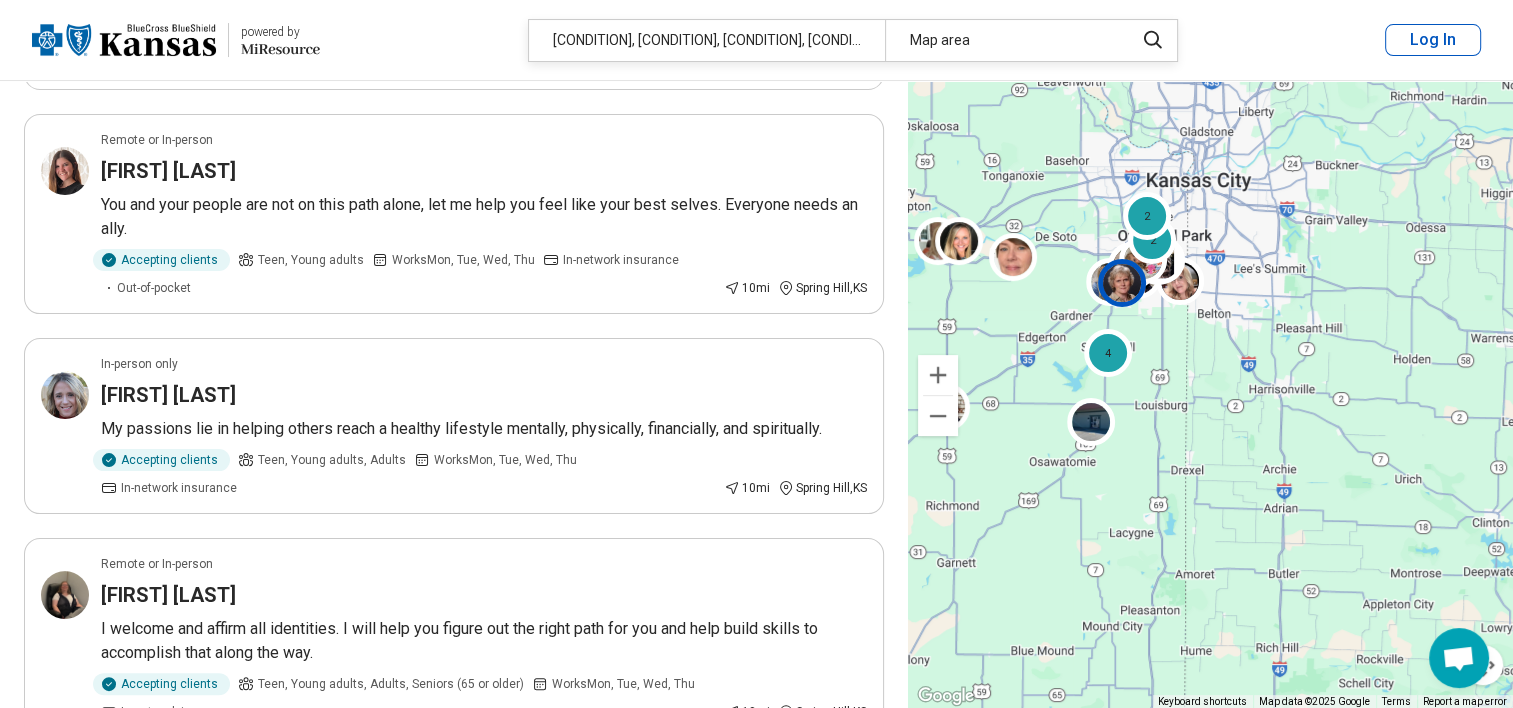 scroll, scrollTop: 0, scrollLeft: 0, axis: both 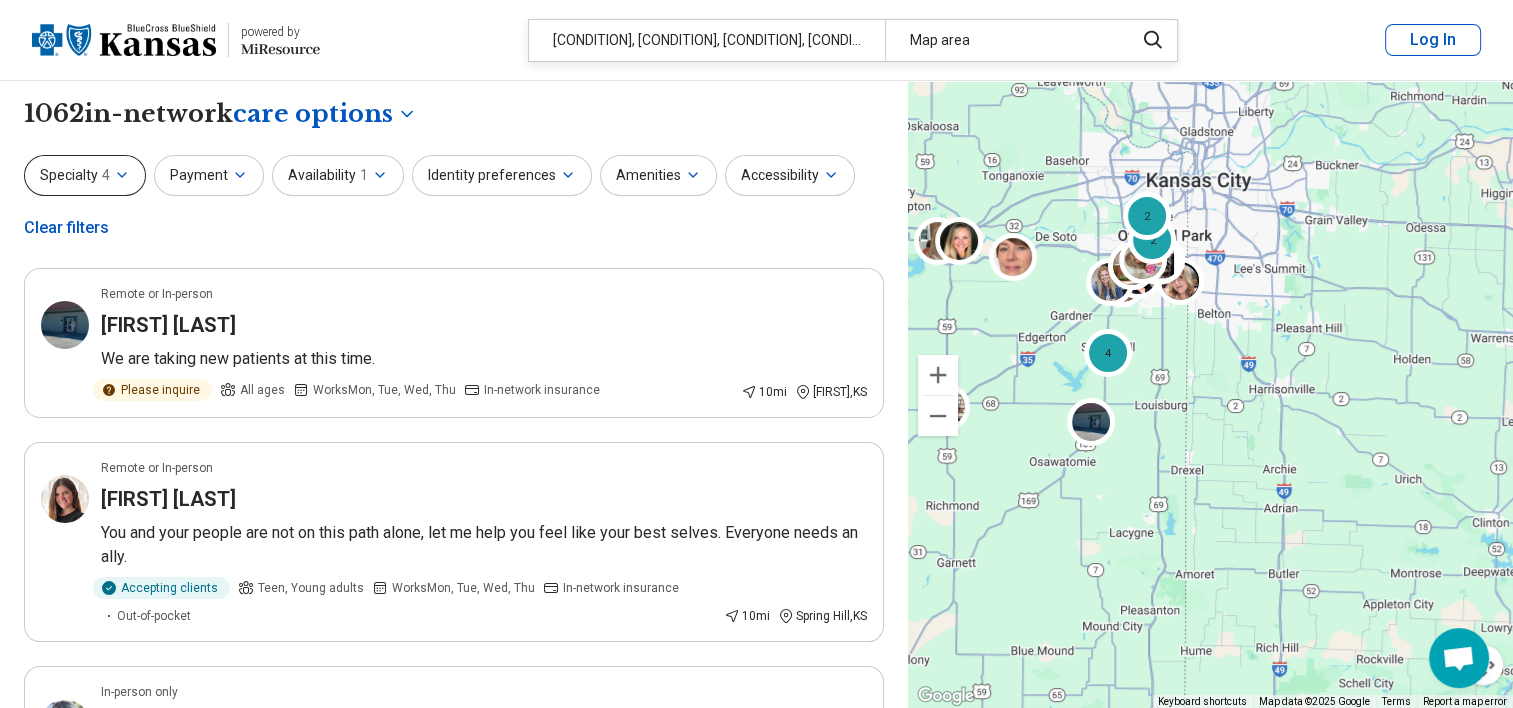 click on "4" at bounding box center (106, 175) 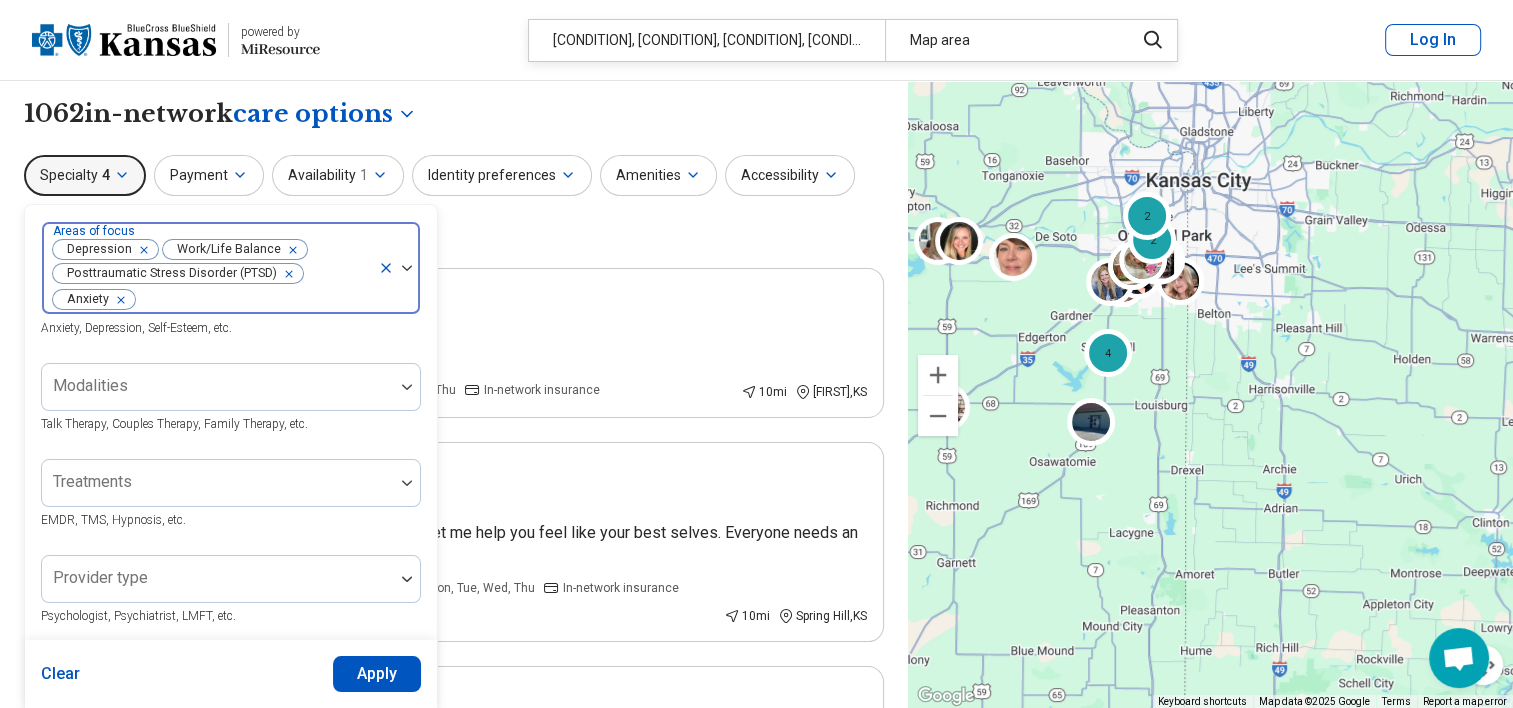 click 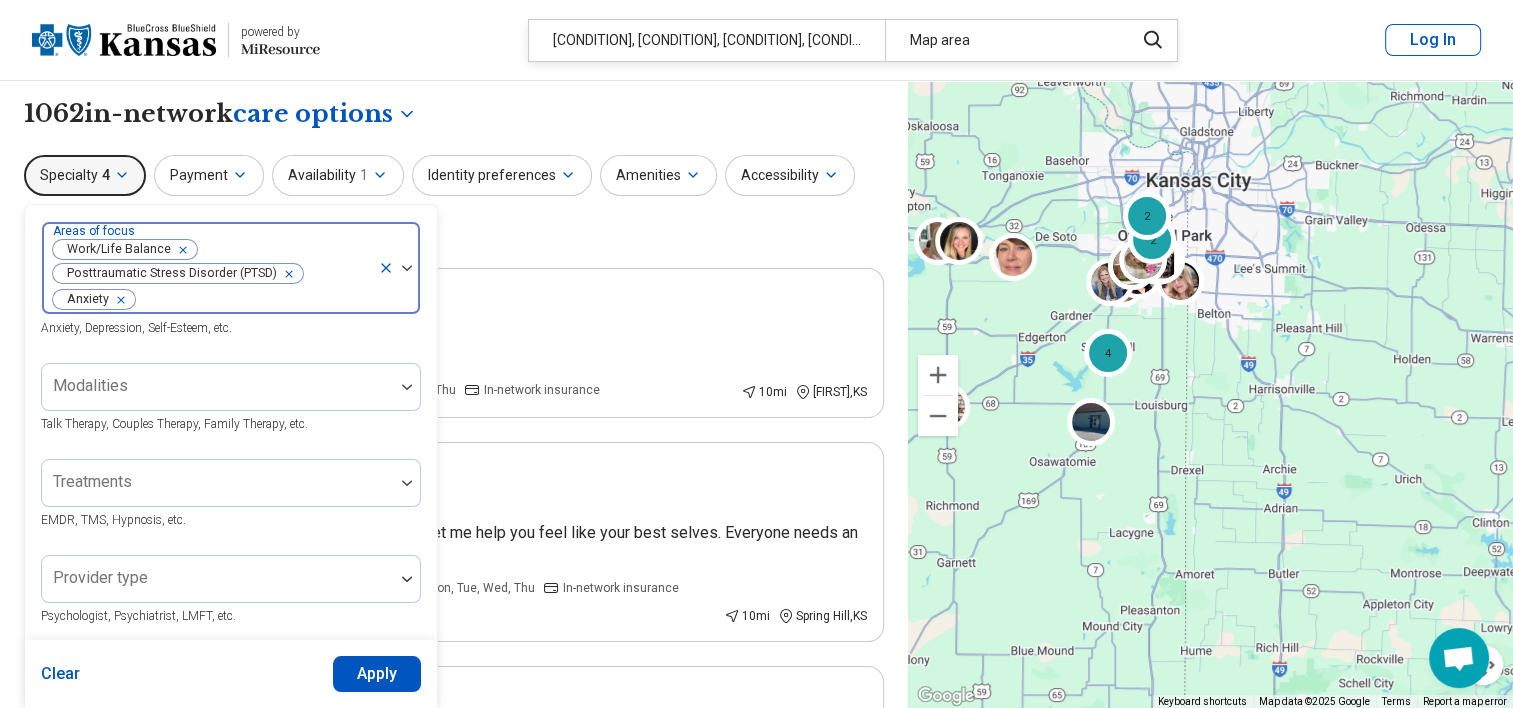 click 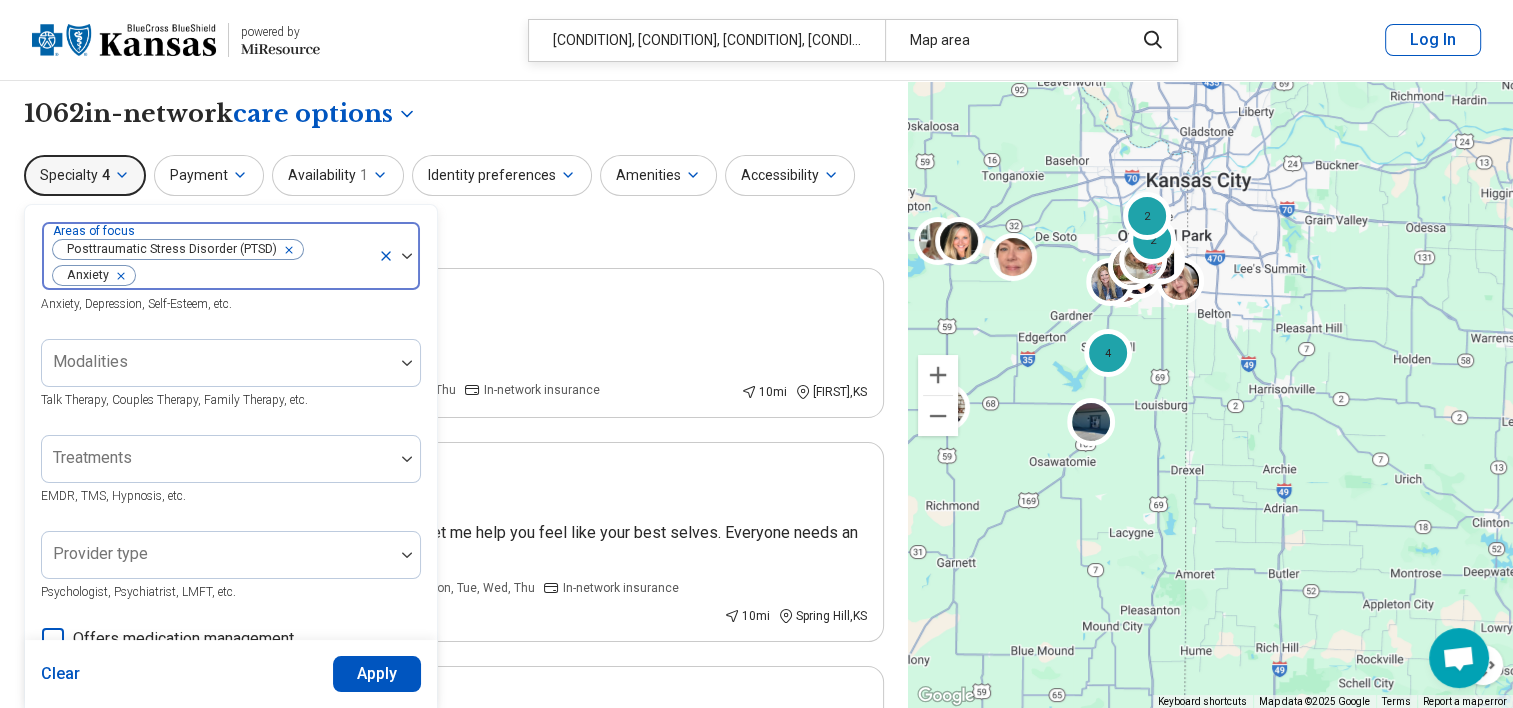 click 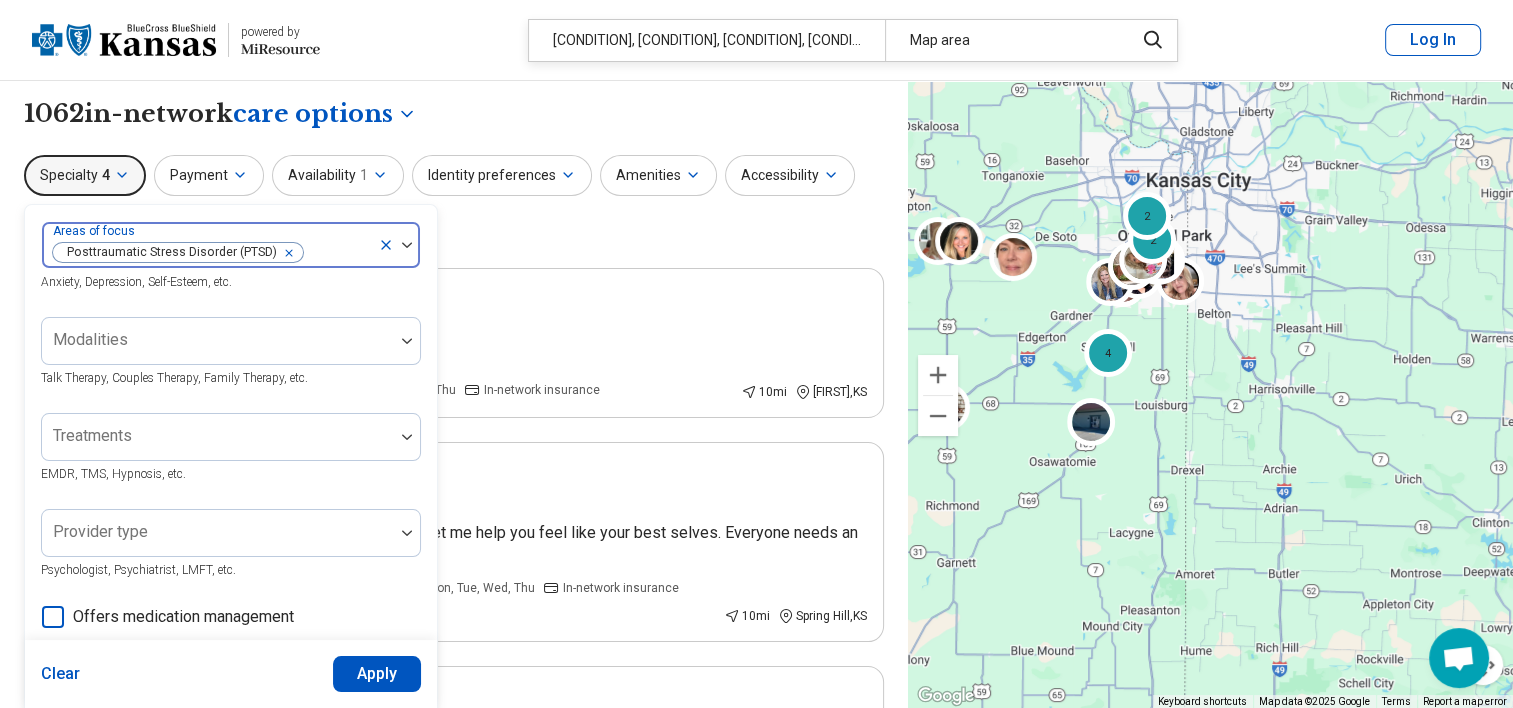 click on "Apply" at bounding box center [377, 674] 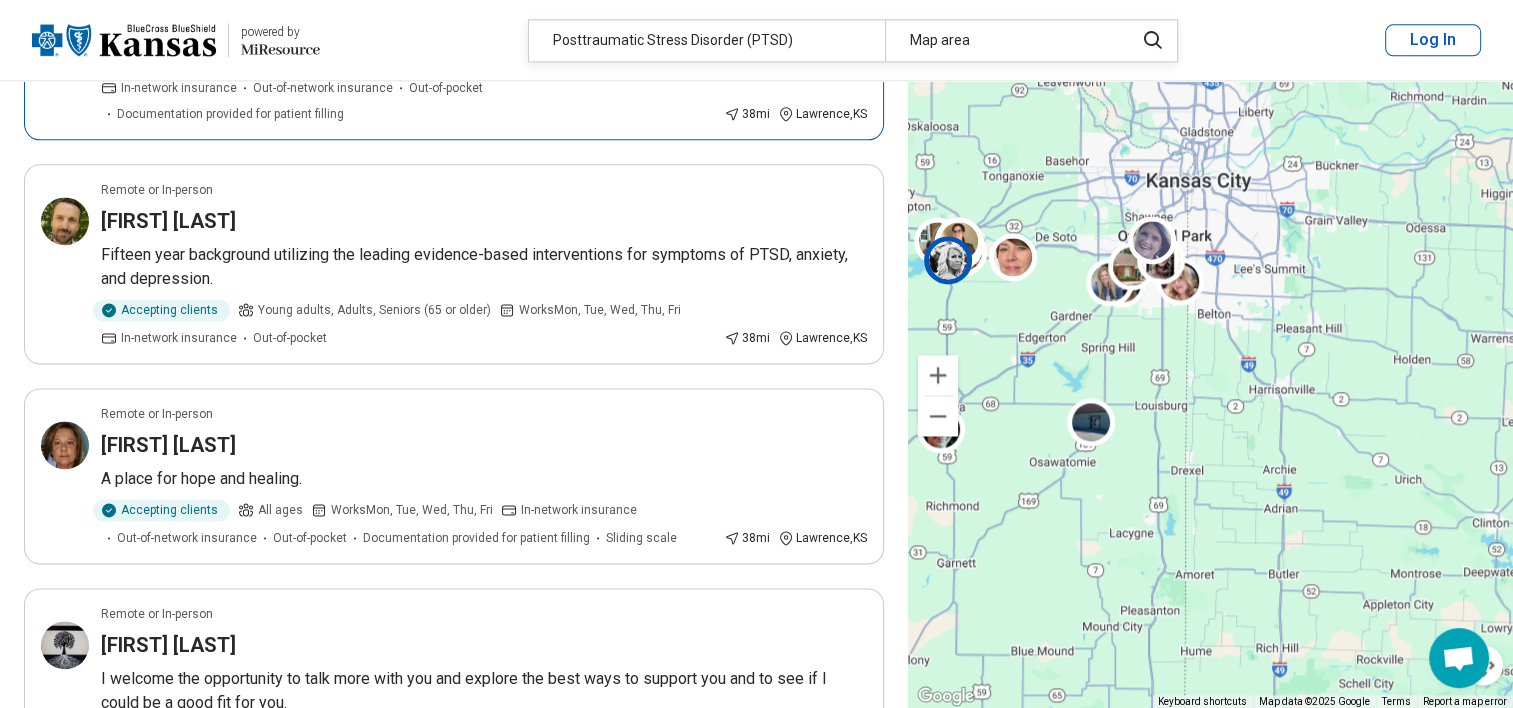 scroll, scrollTop: 2648, scrollLeft: 0, axis: vertical 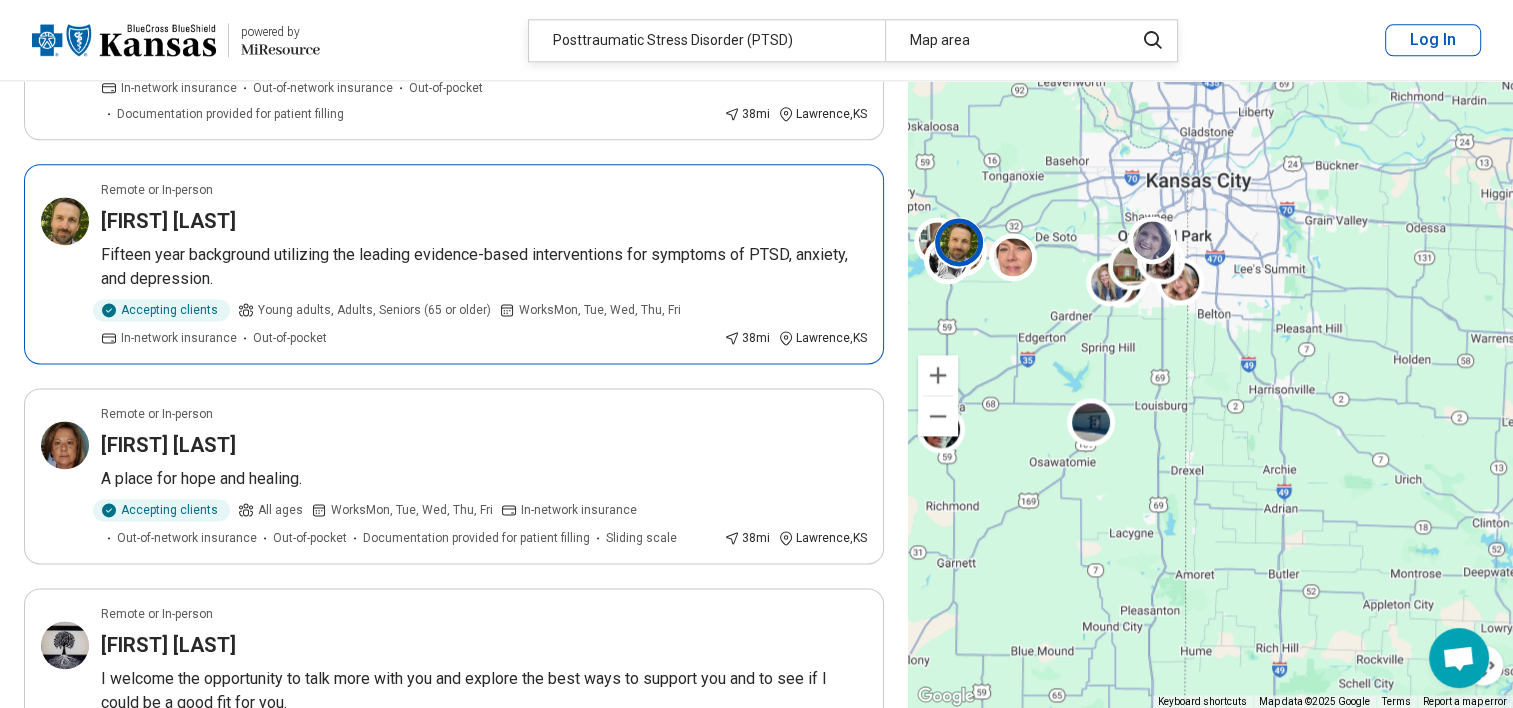 click on "Fifteen year background utilizing the leading evidence-based interventions for symptoms of PTSD, anxiety, and depression." at bounding box center (484, 267) 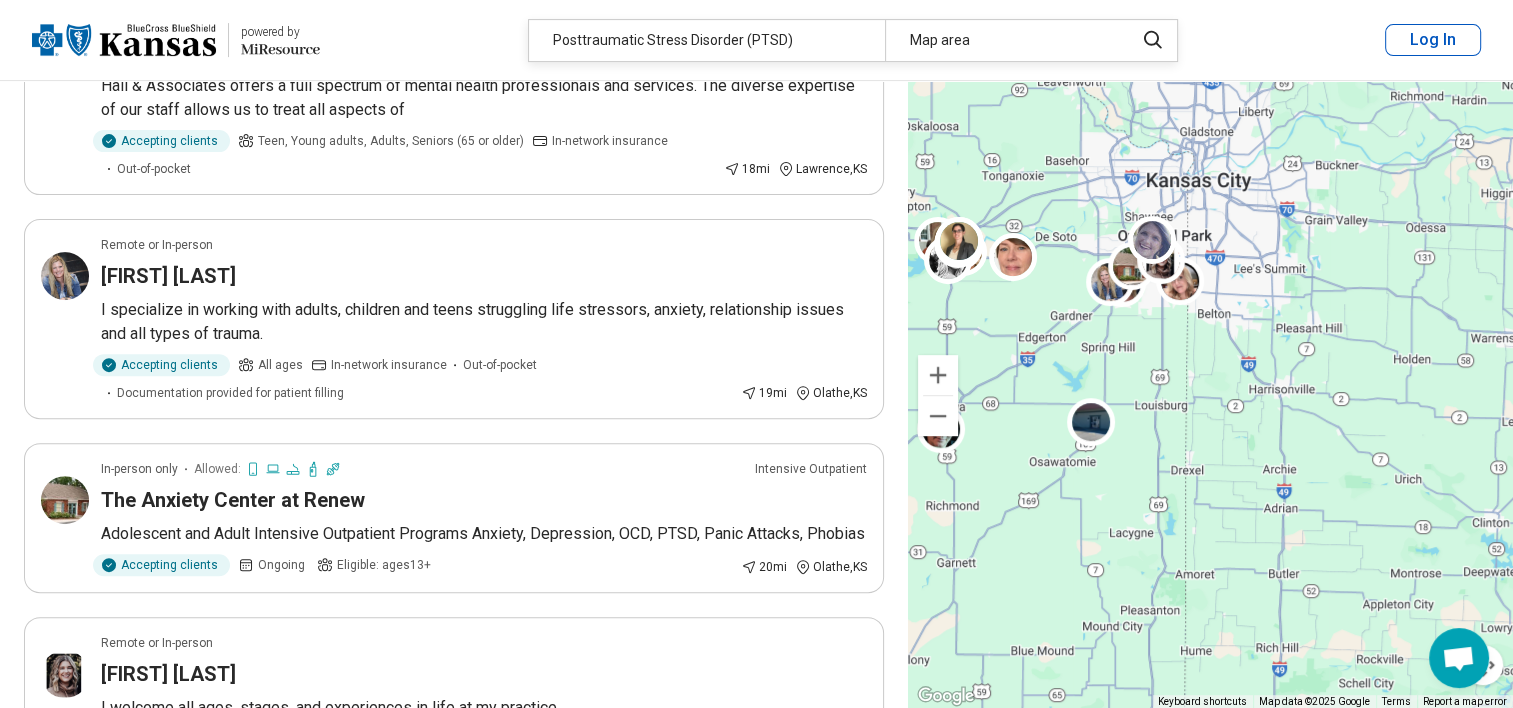 scroll, scrollTop: 0, scrollLeft: 0, axis: both 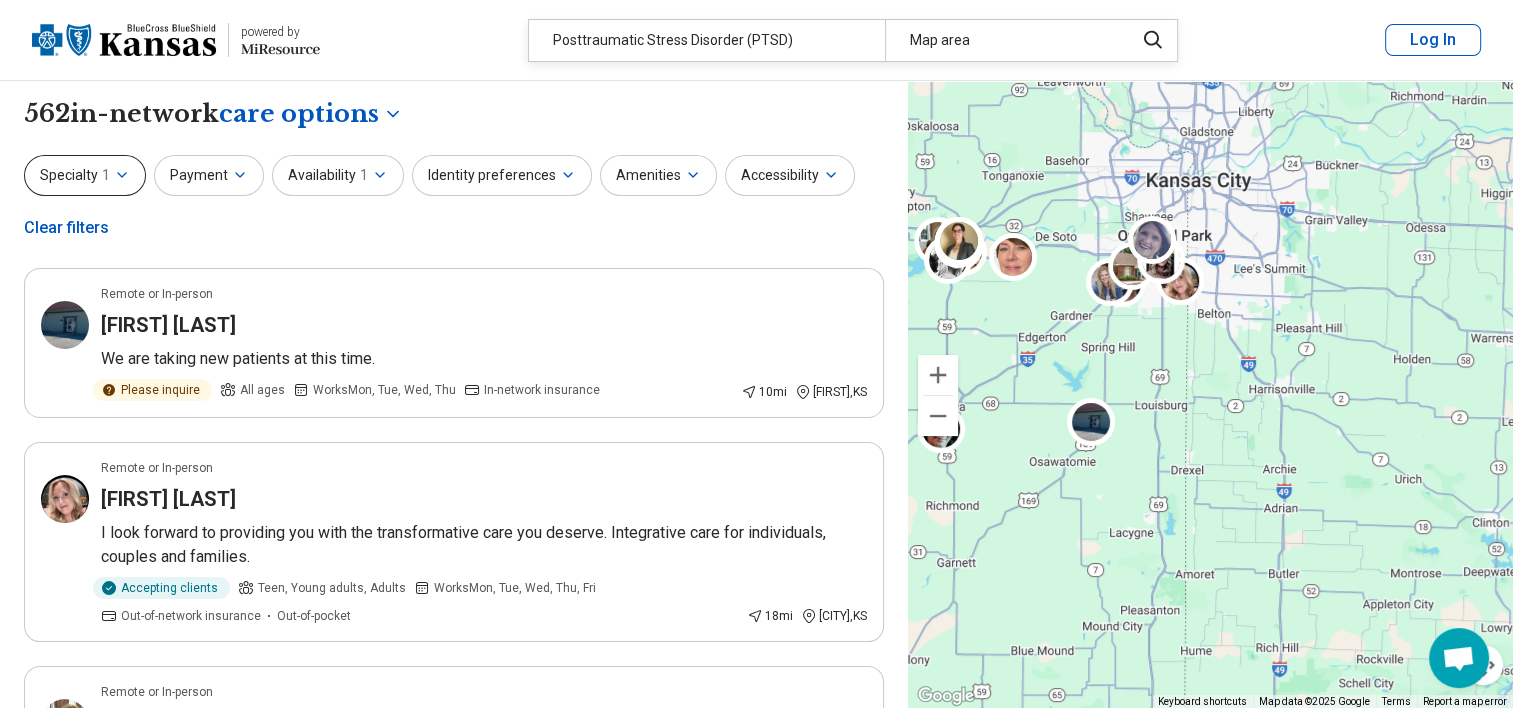 click 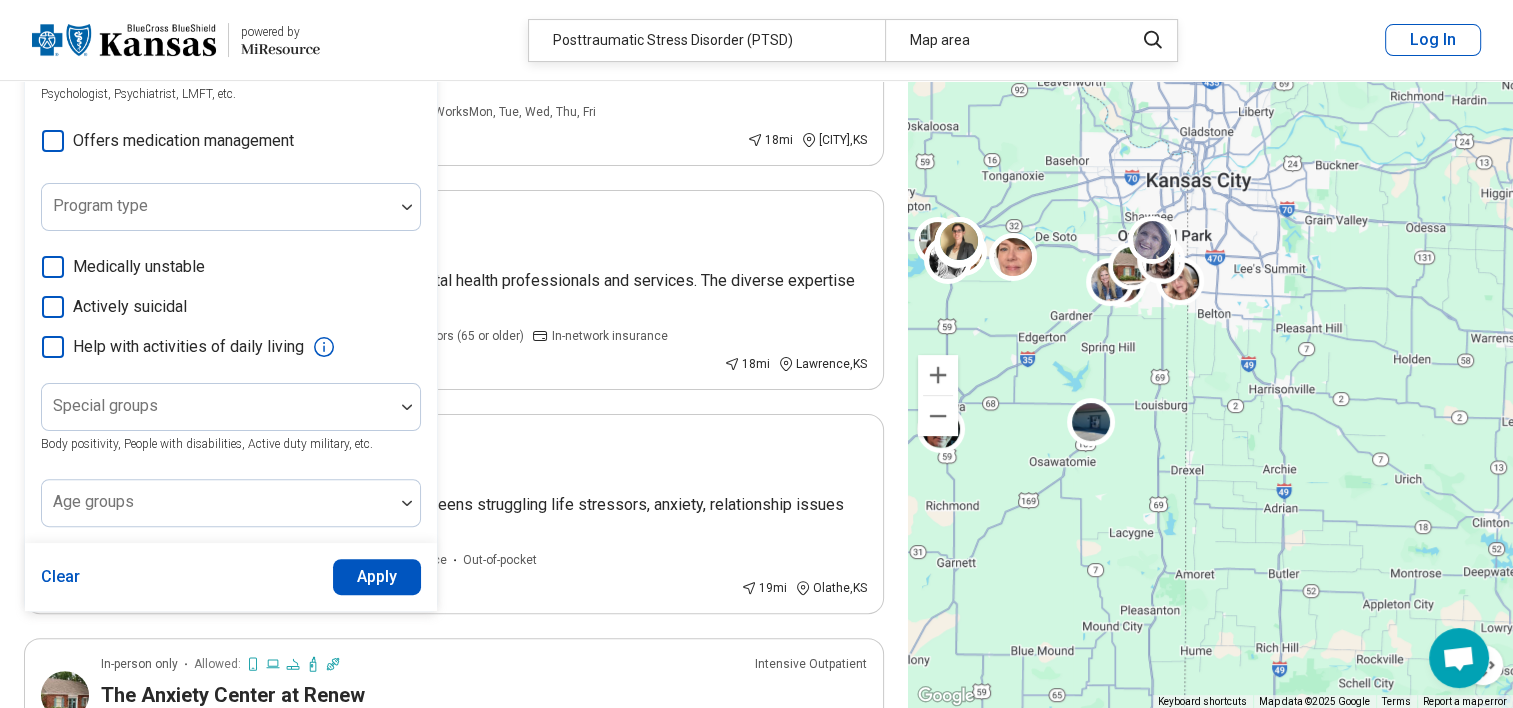 scroll, scrollTop: 478, scrollLeft: 0, axis: vertical 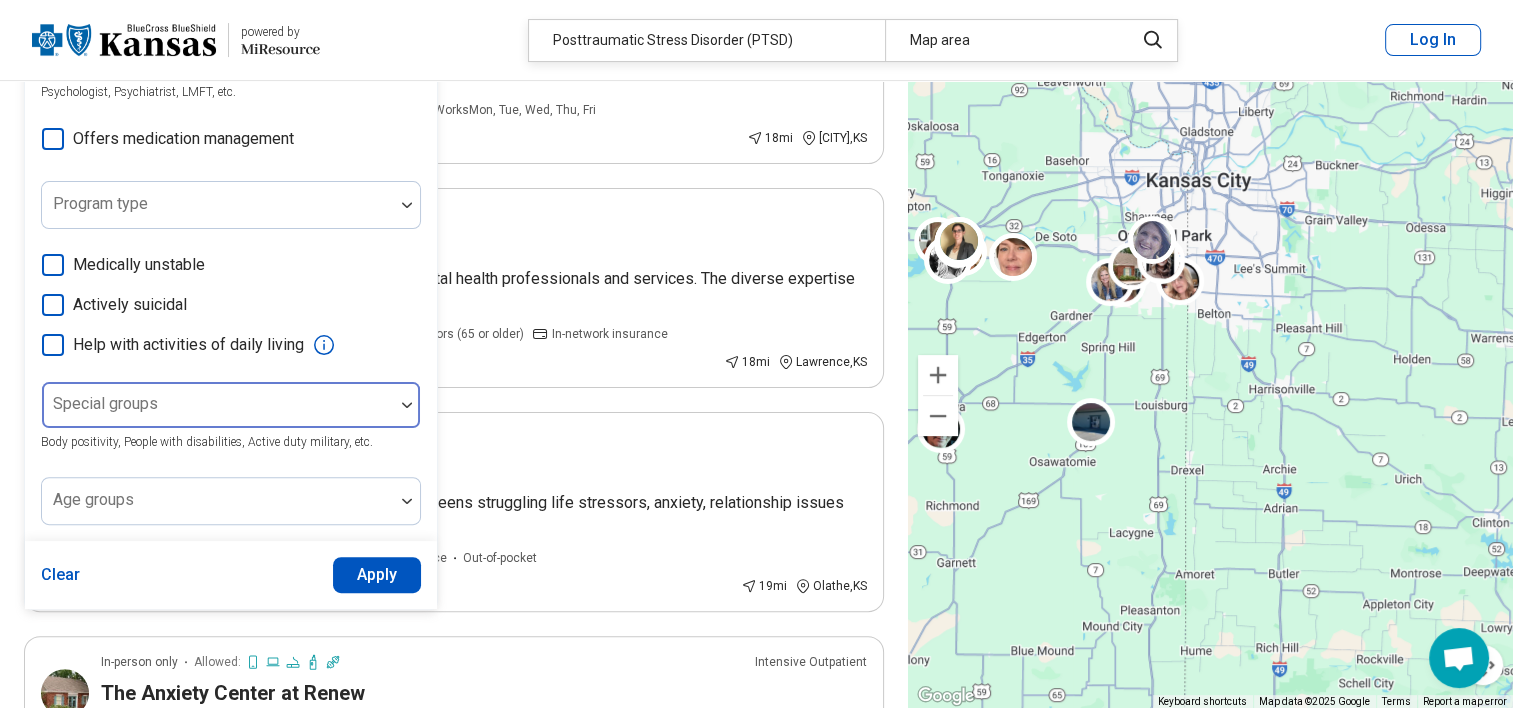 click at bounding box center (407, 405) 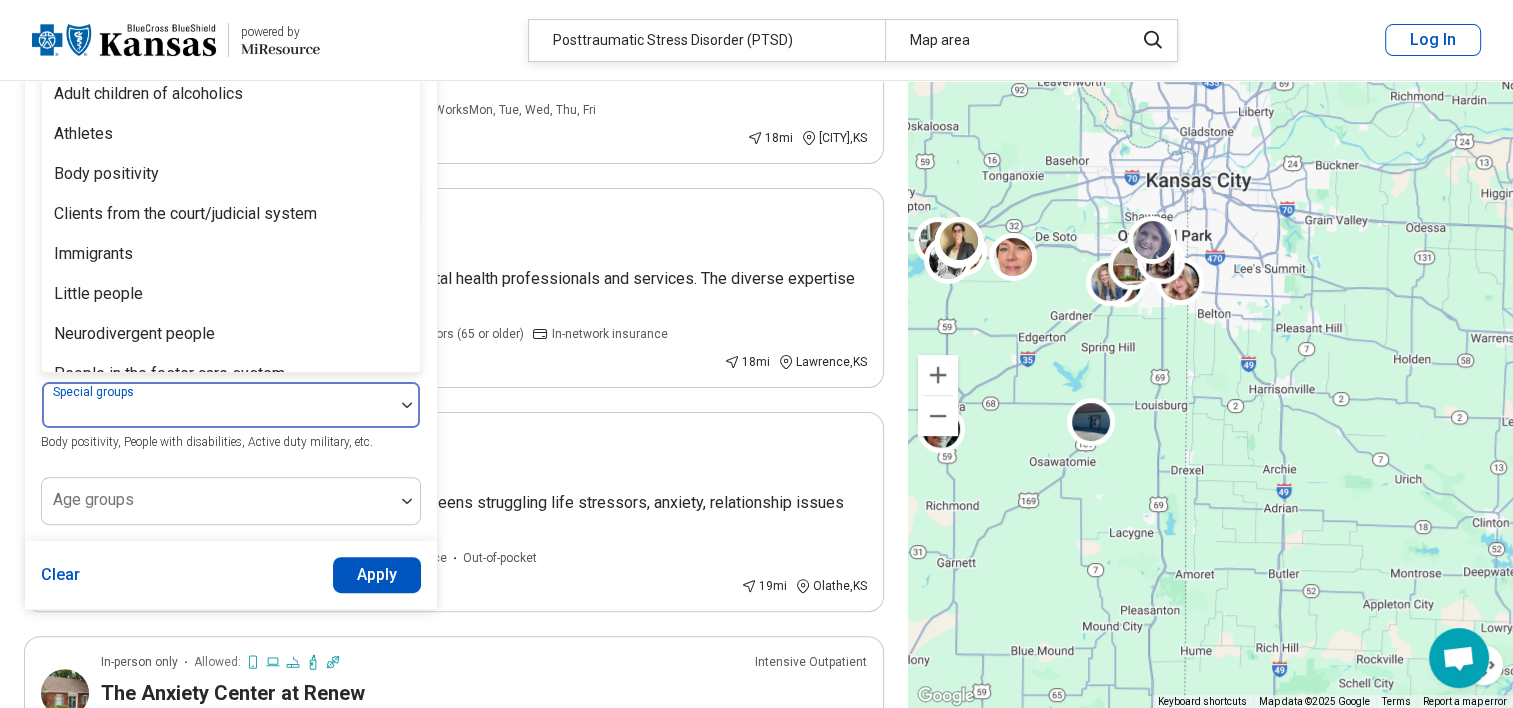 scroll, scrollTop: 0, scrollLeft: 0, axis: both 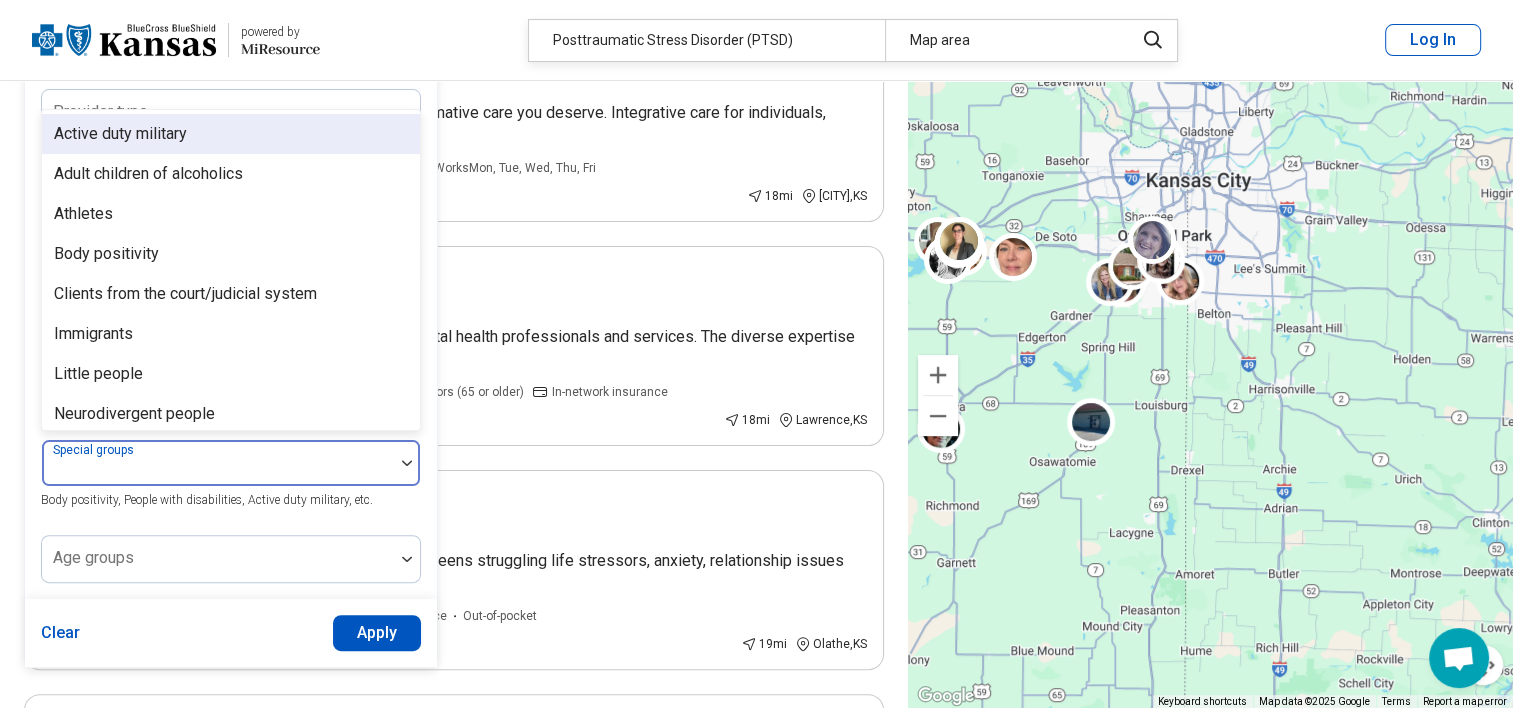 click on "Active duty military" at bounding box center [231, 134] 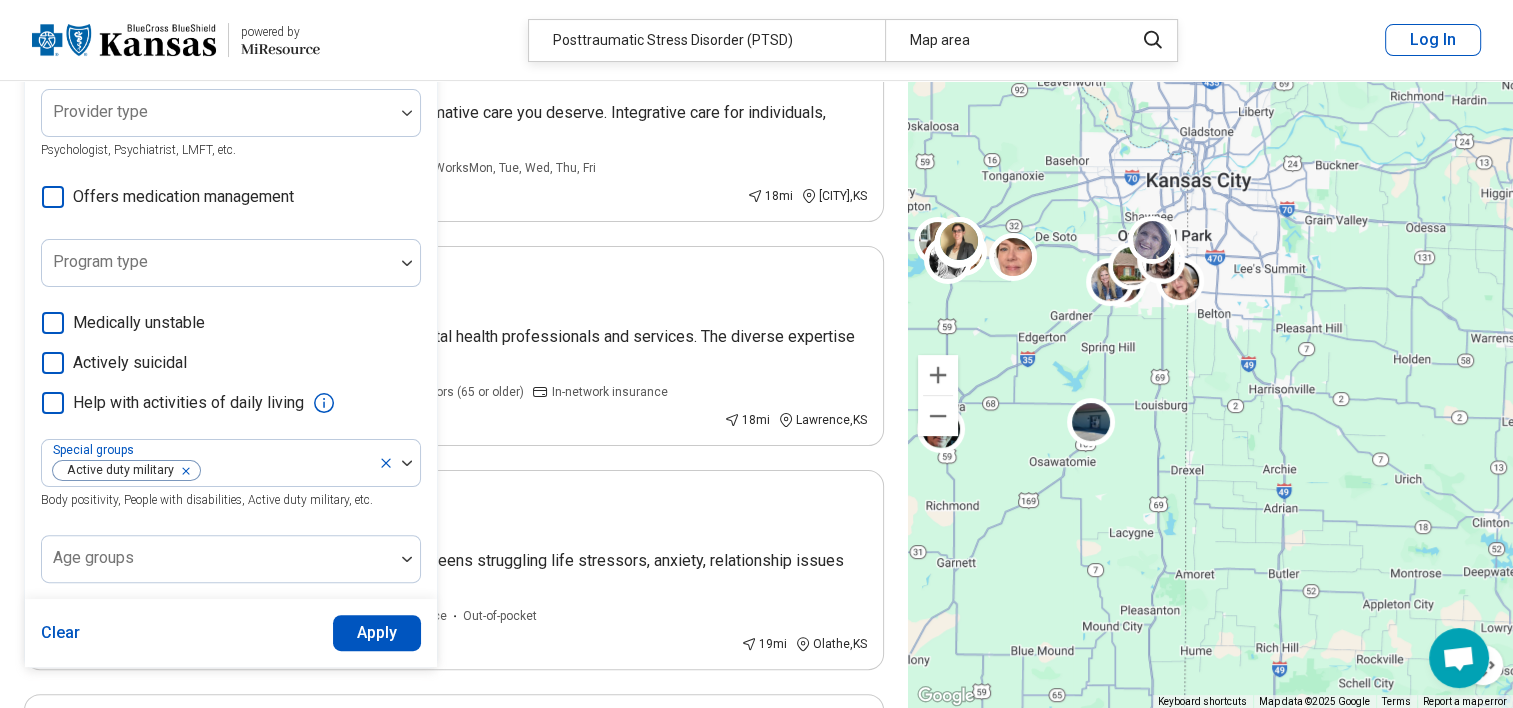 click on "Apply" at bounding box center (377, 633) 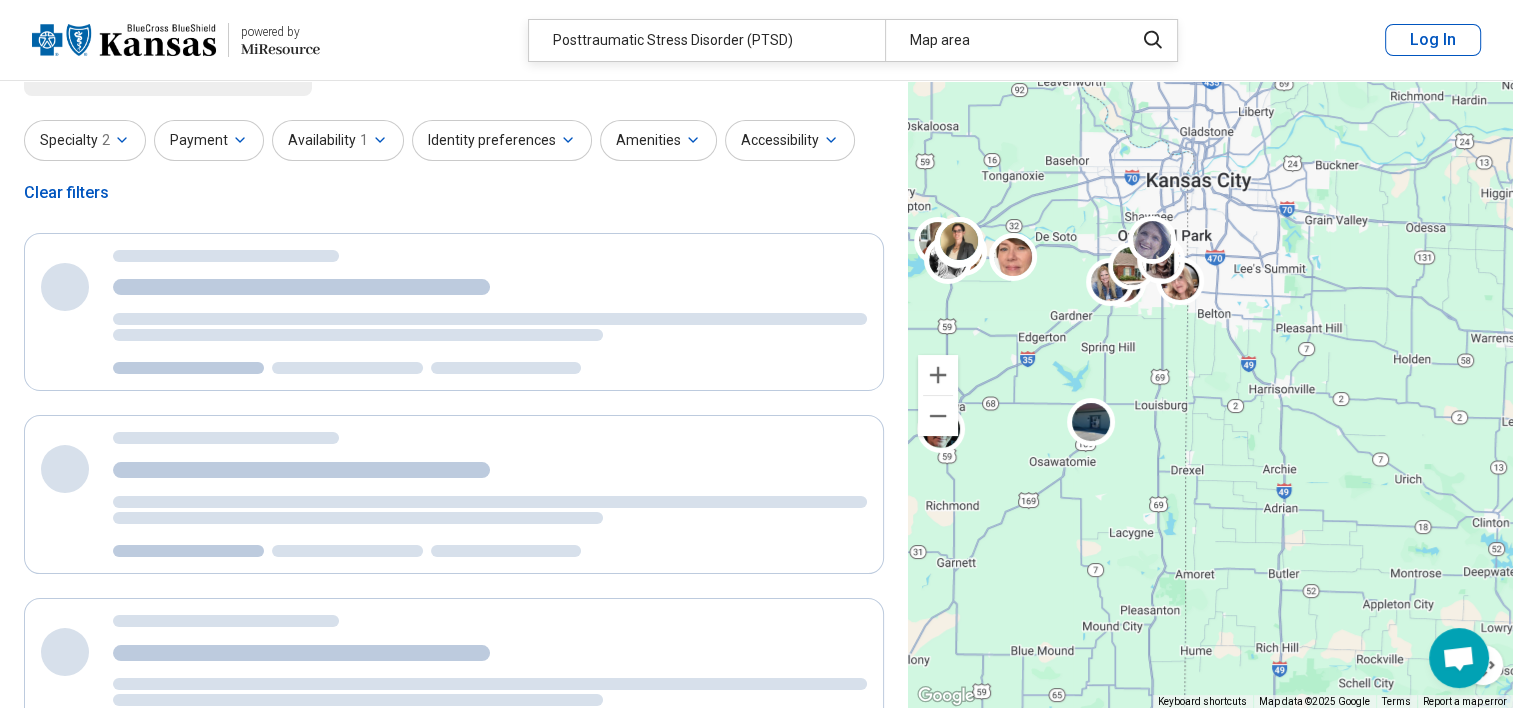 scroll, scrollTop: 0, scrollLeft: 0, axis: both 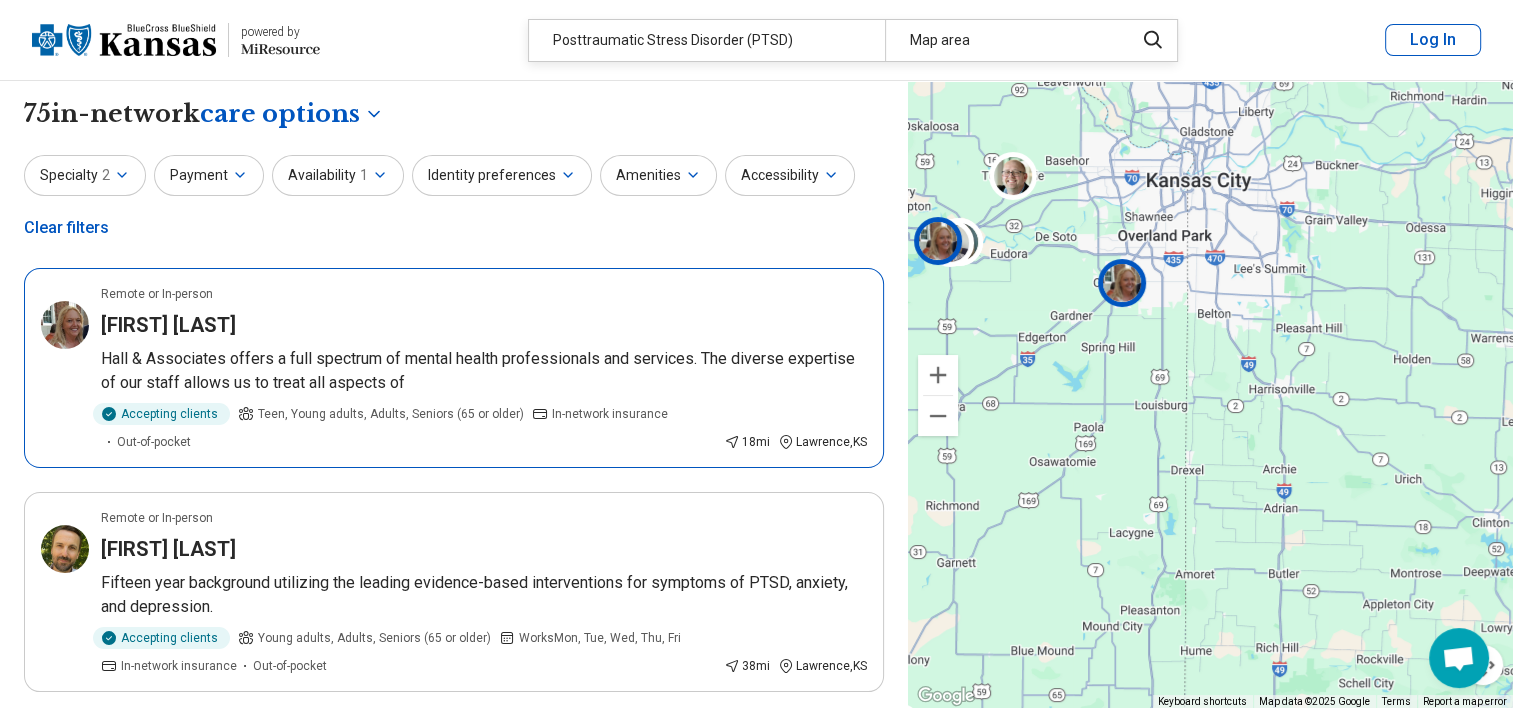 click on "Hall & Associates offers a full spectrum of mental health professionals and services. The diverse expertise of our staff allows us to treat all aspects of" at bounding box center [484, 371] 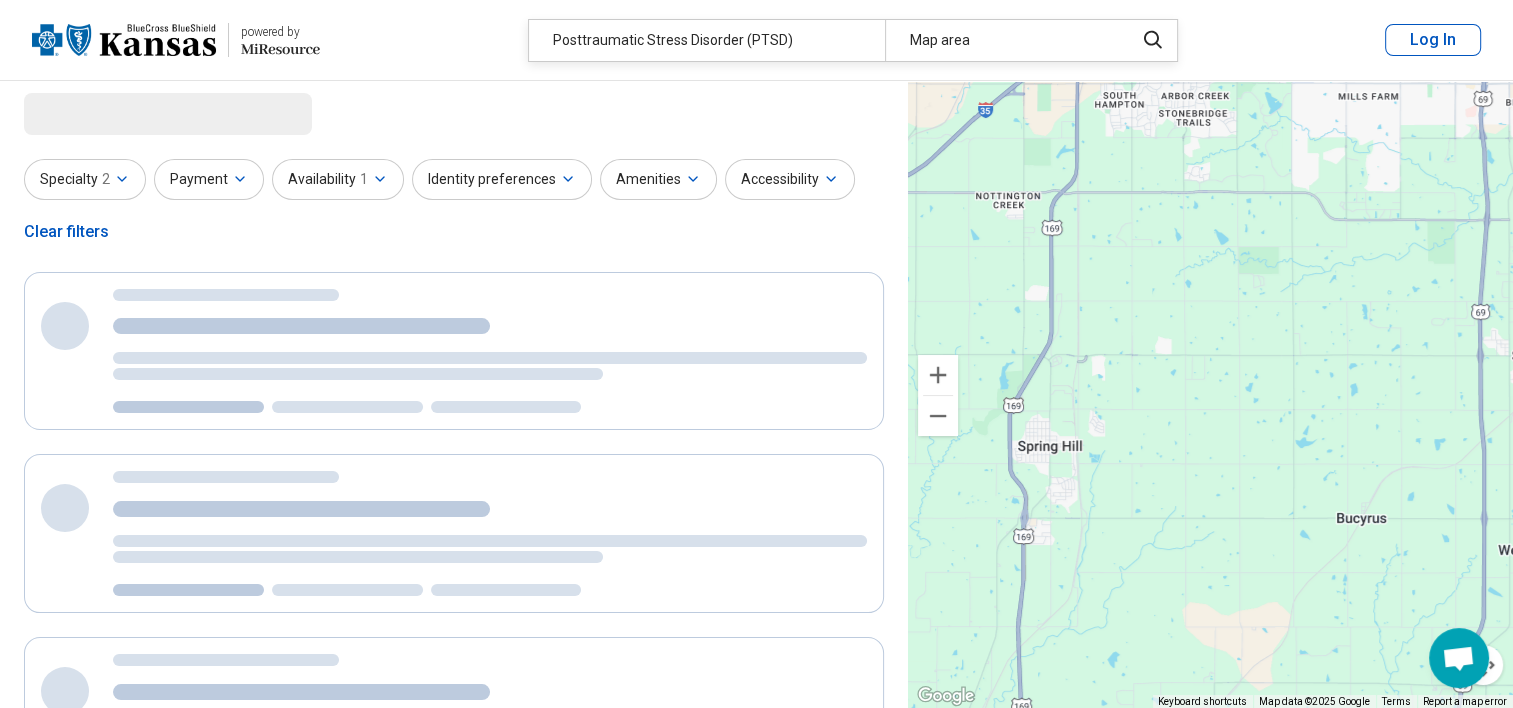scroll, scrollTop: 0, scrollLeft: 0, axis: both 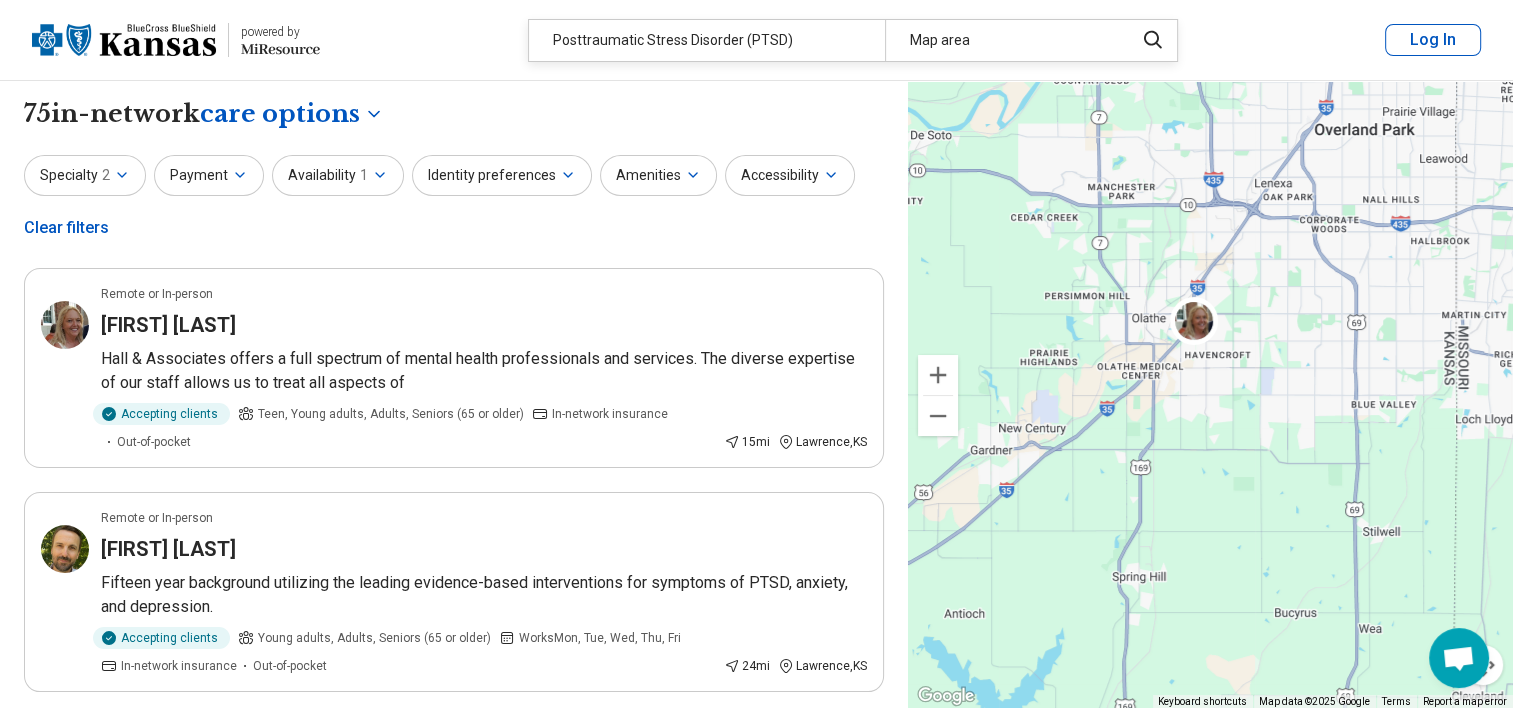 drag, startPoint x: 1417, startPoint y: 205, endPoint x: 1166, endPoint y: 481, distance: 373.06433 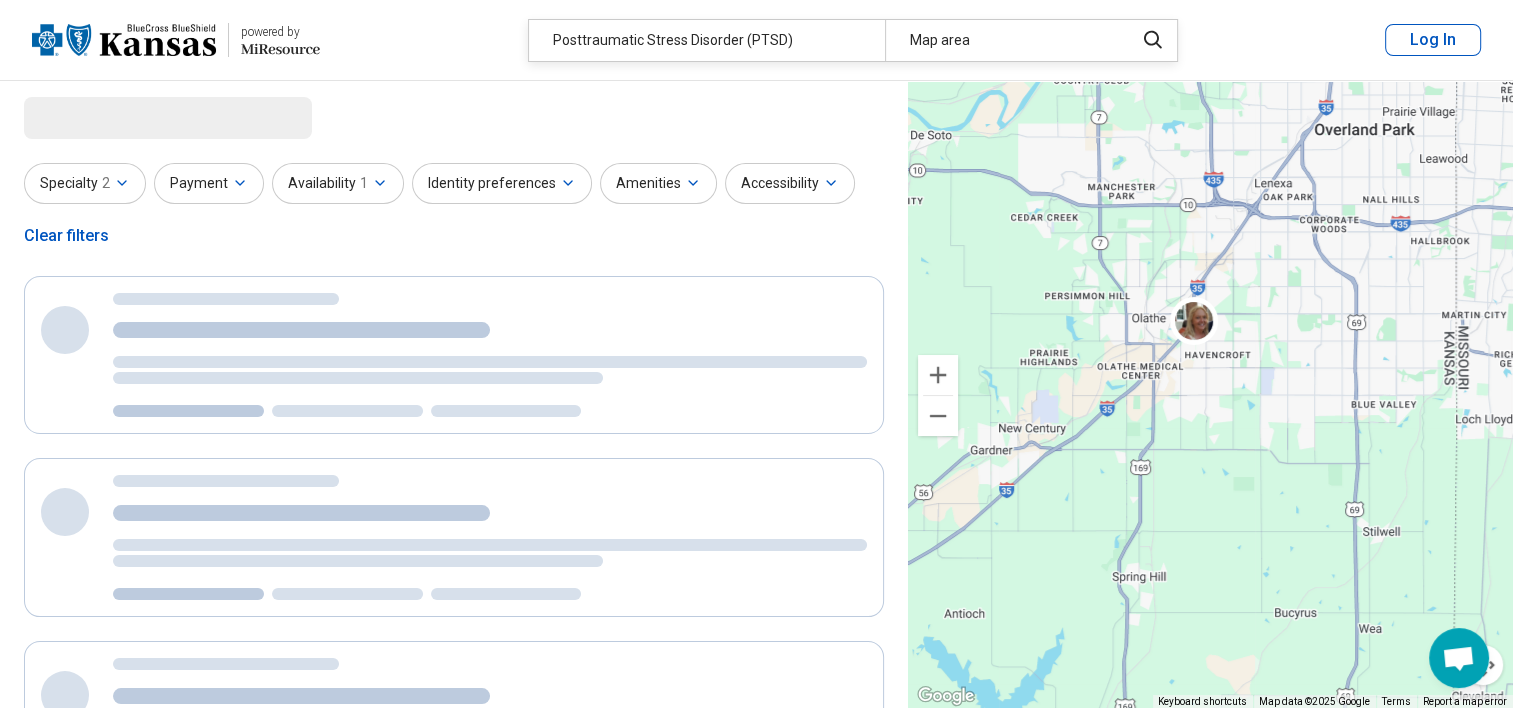 select on "***" 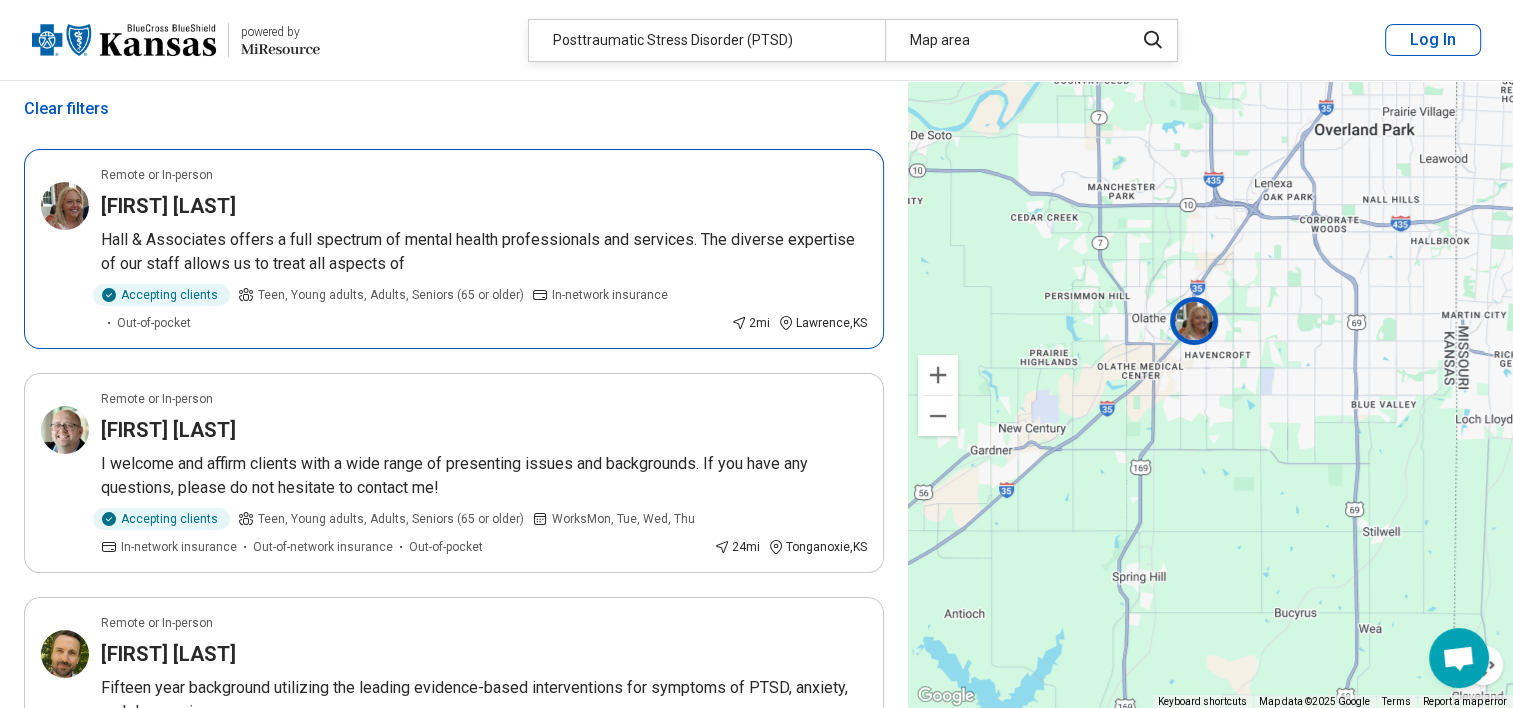 scroll, scrollTop: 120, scrollLeft: 0, axis: vertical 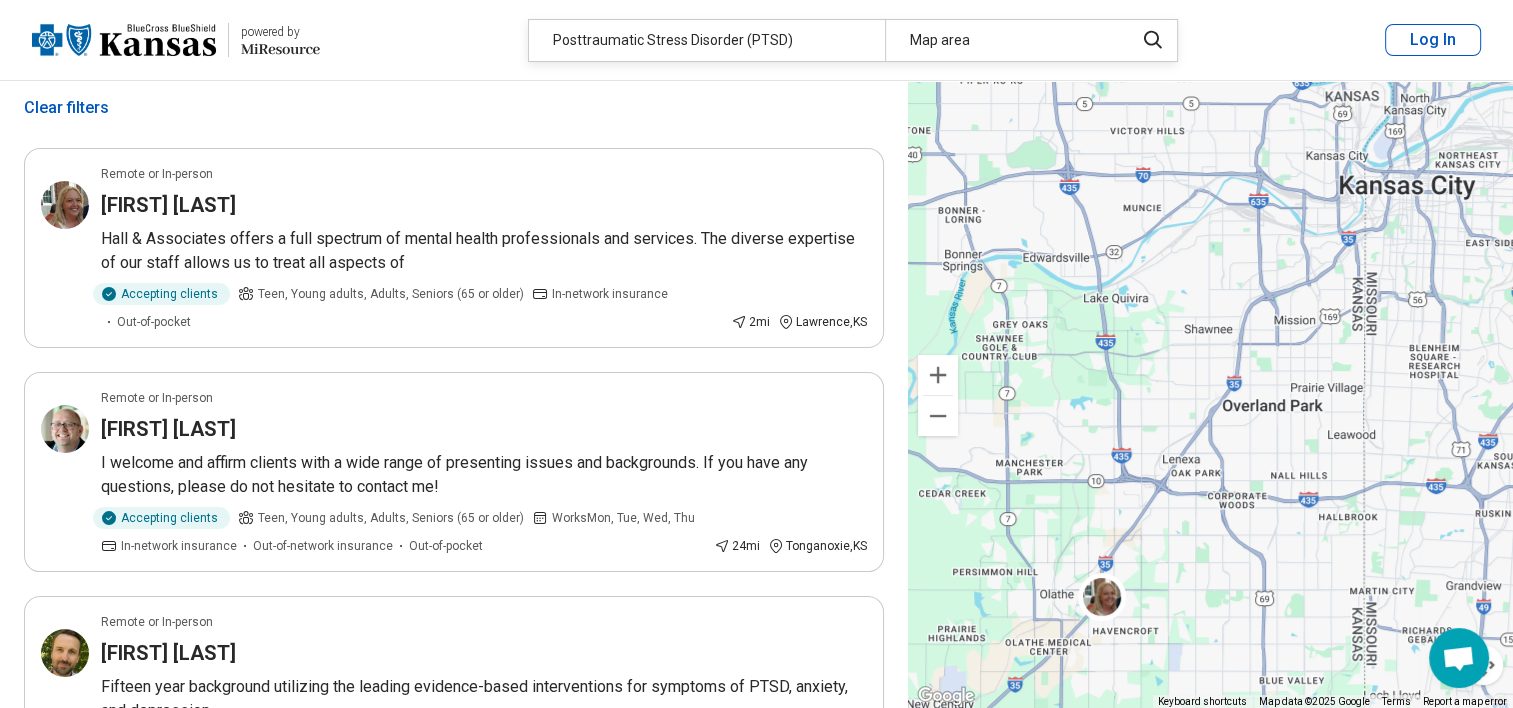 drag, startPoint x: 1319, startPoint y: 334, endPoint x: 1225, endPoint y: 610, distance: 291.56818 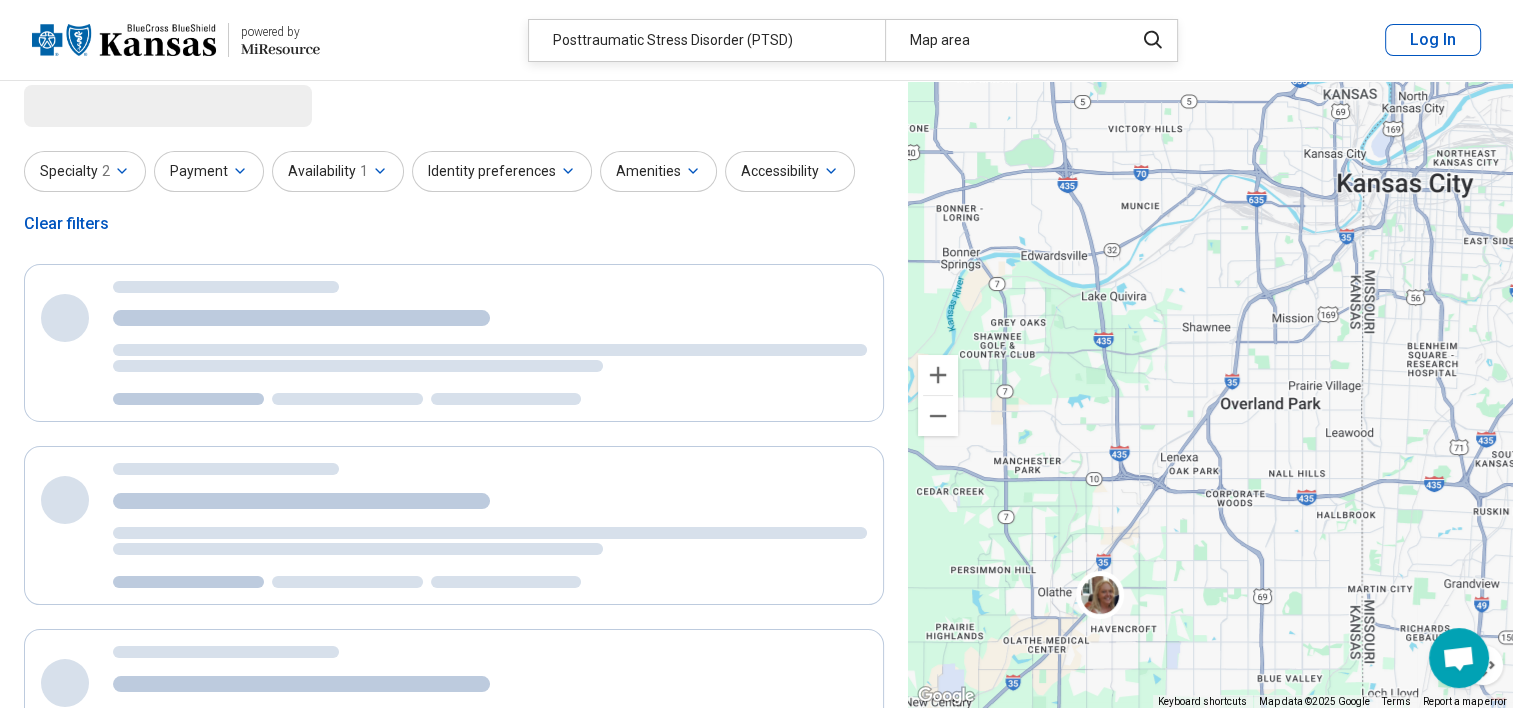 scroll, scrollTop: 0, scrollLeft: 0, axis: both 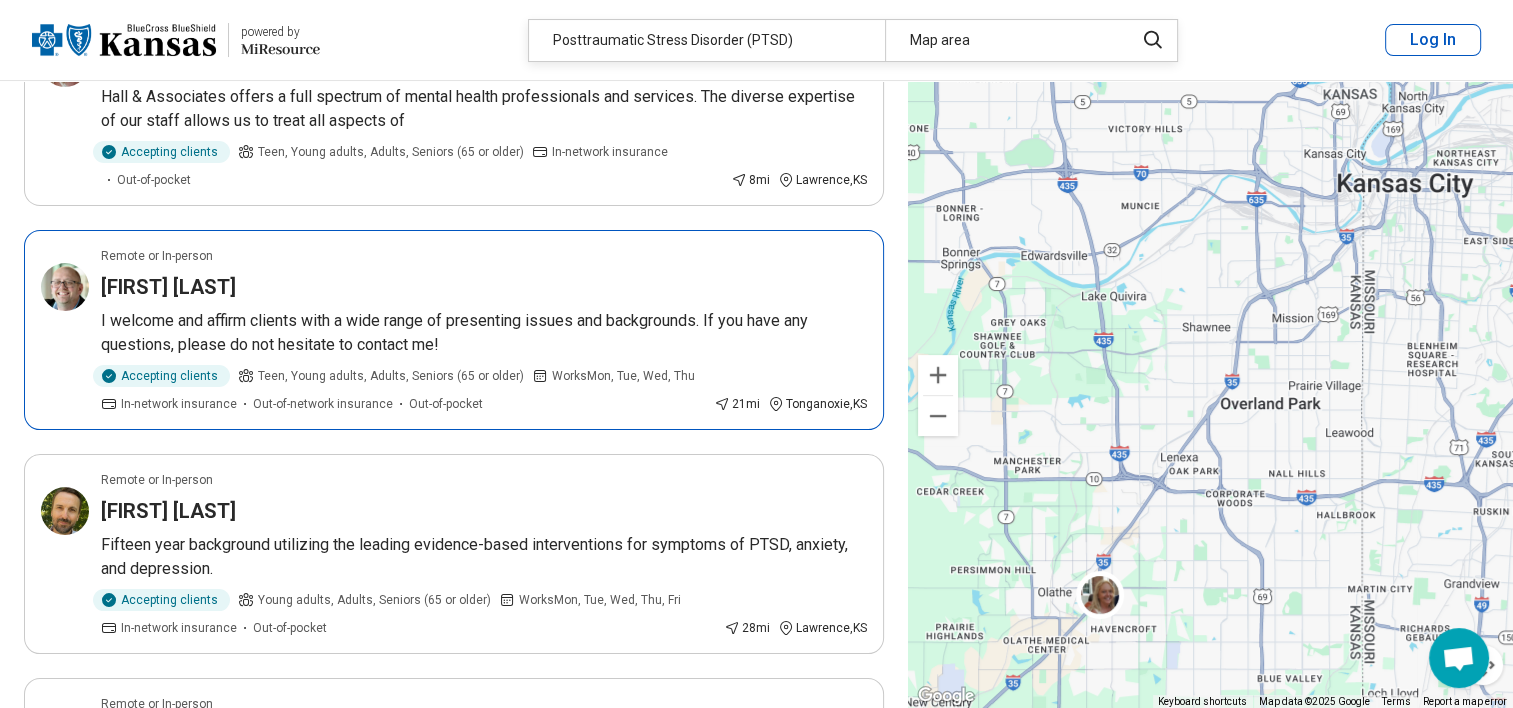 click on "I welcome and affirm clients with a wide range of presenting issues and backgrounds. If you have any questions, please do not hesitate to contact me!" at bounding box center (484, 333) 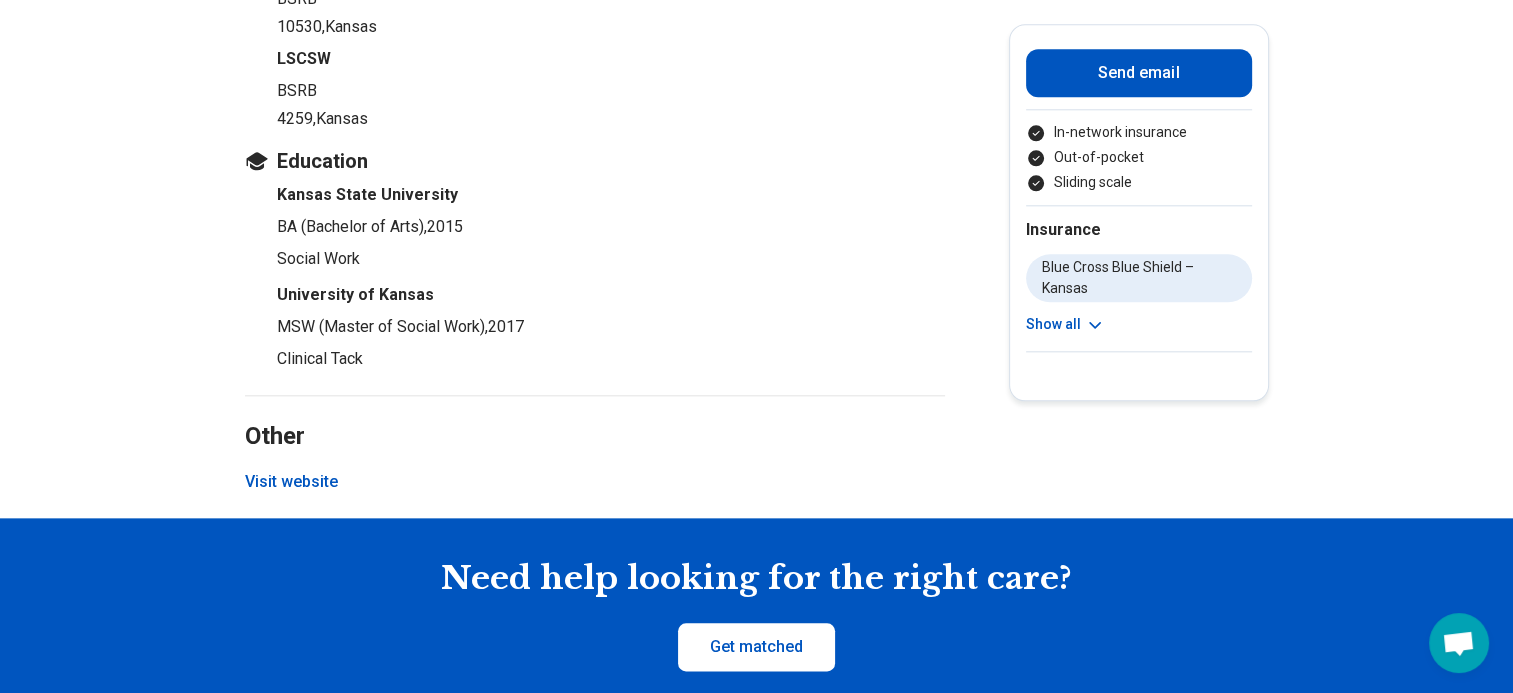 scroll, scrollTop: 2176, scrollLeft: 0, axis: vertical 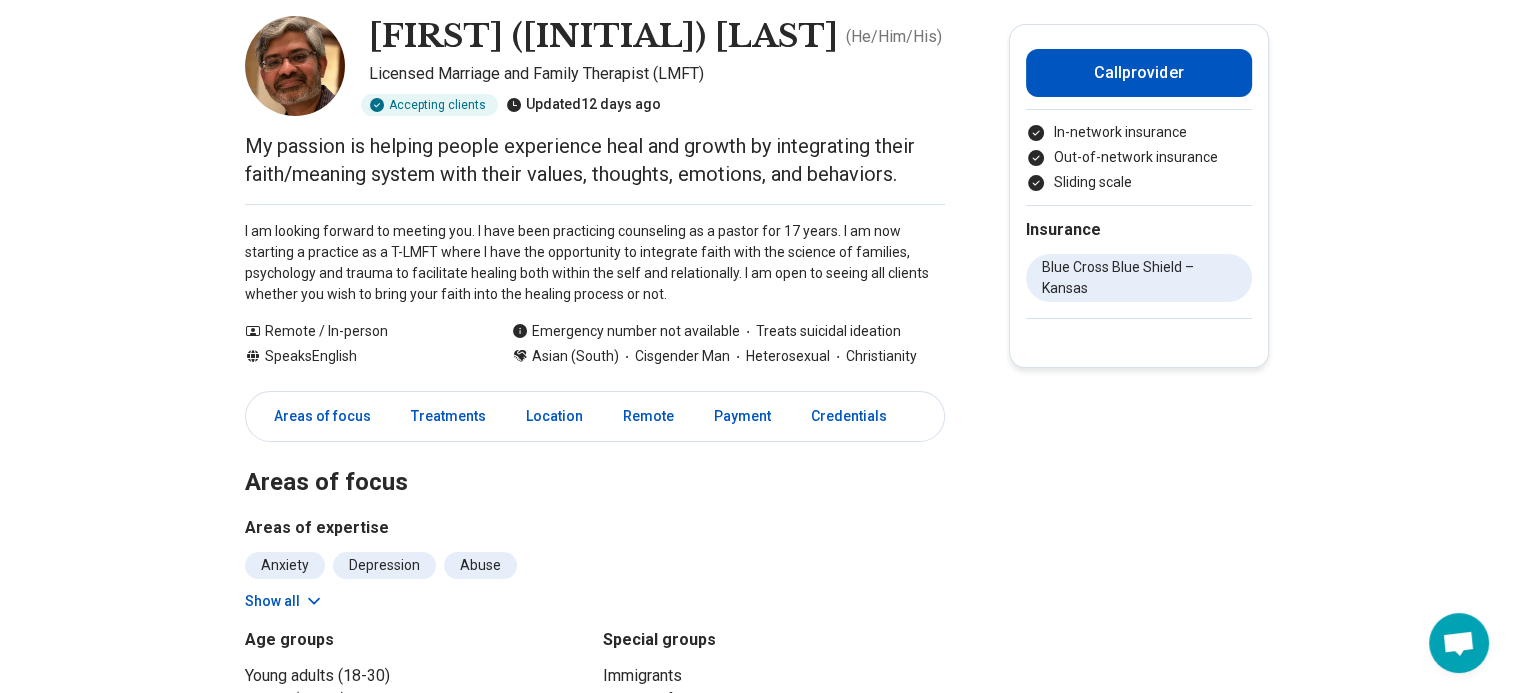 click on "Show all" at bounding box center (284, 601) 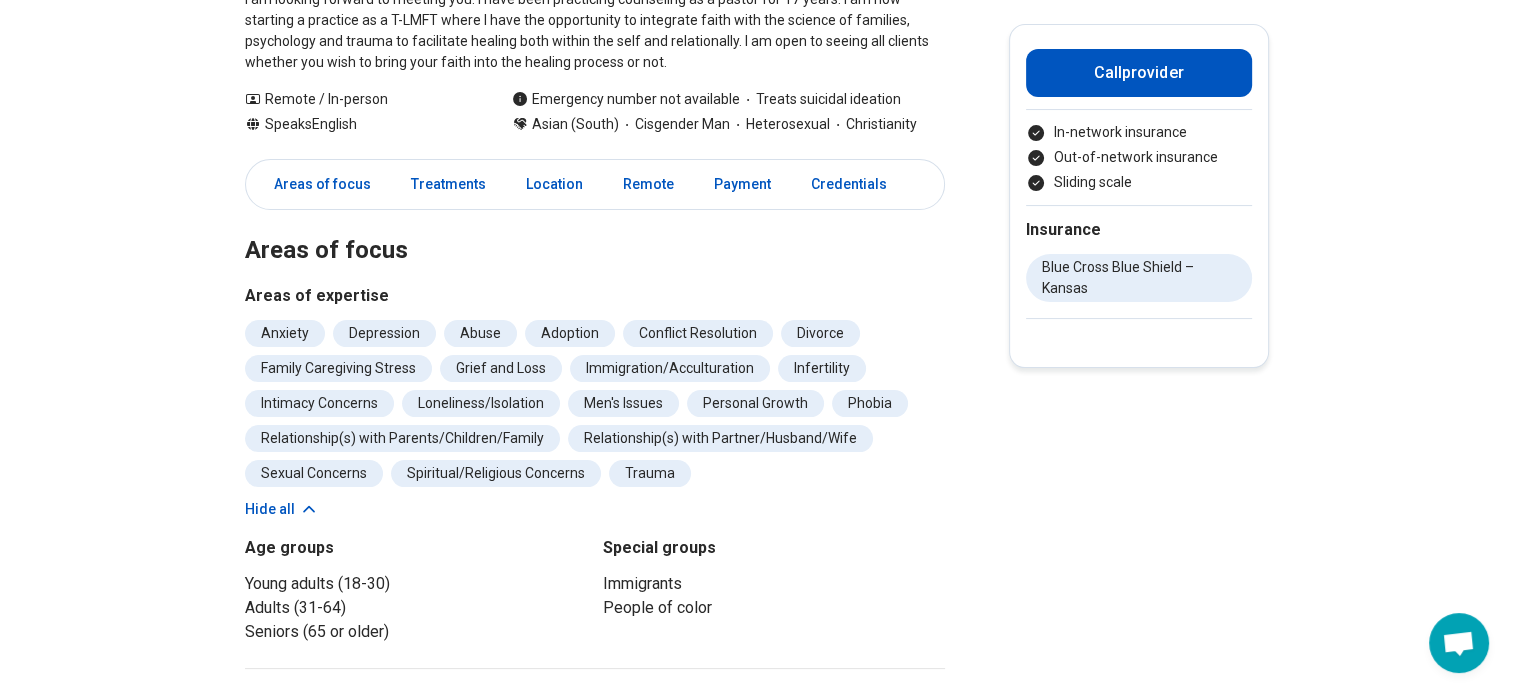 scroll, scrollTop: 0, scrollLeft: 0, axis: both 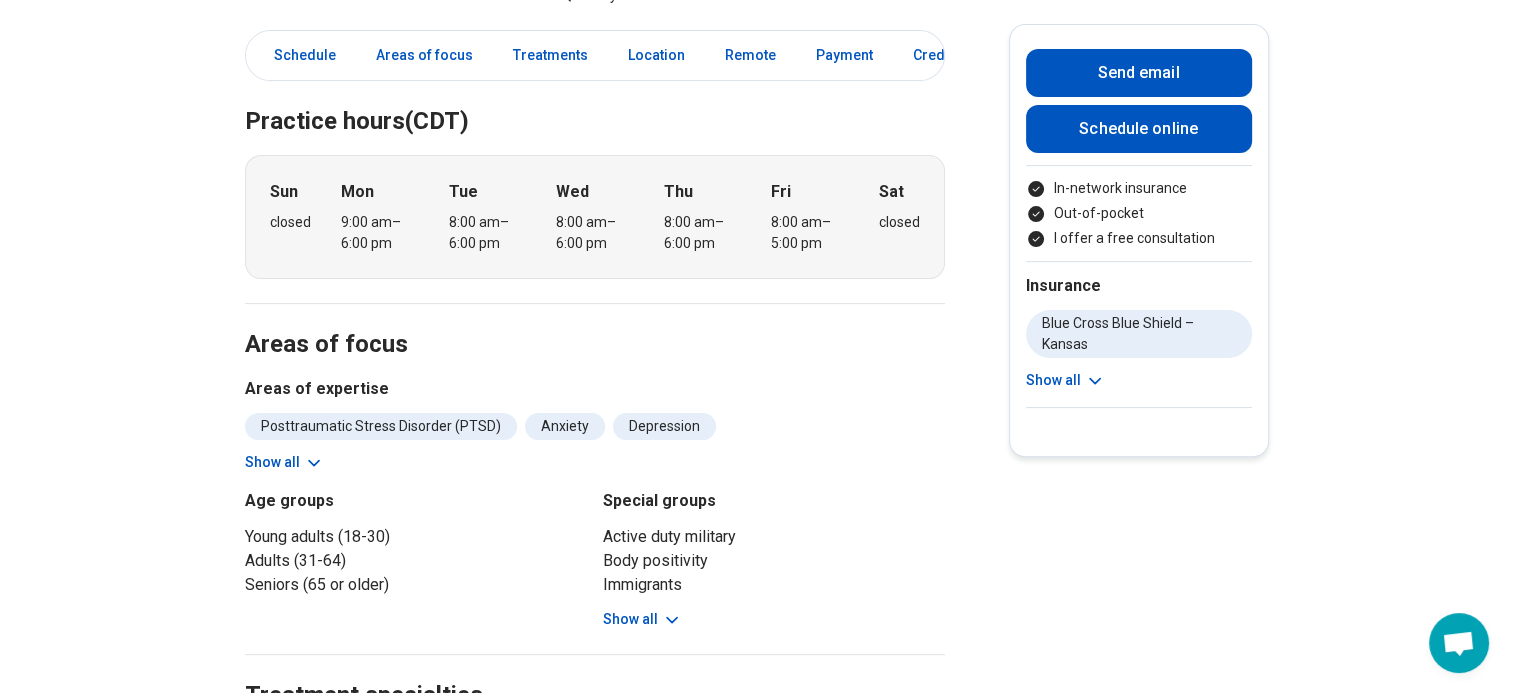 click on "Show all" at bounding box center (284, 462) 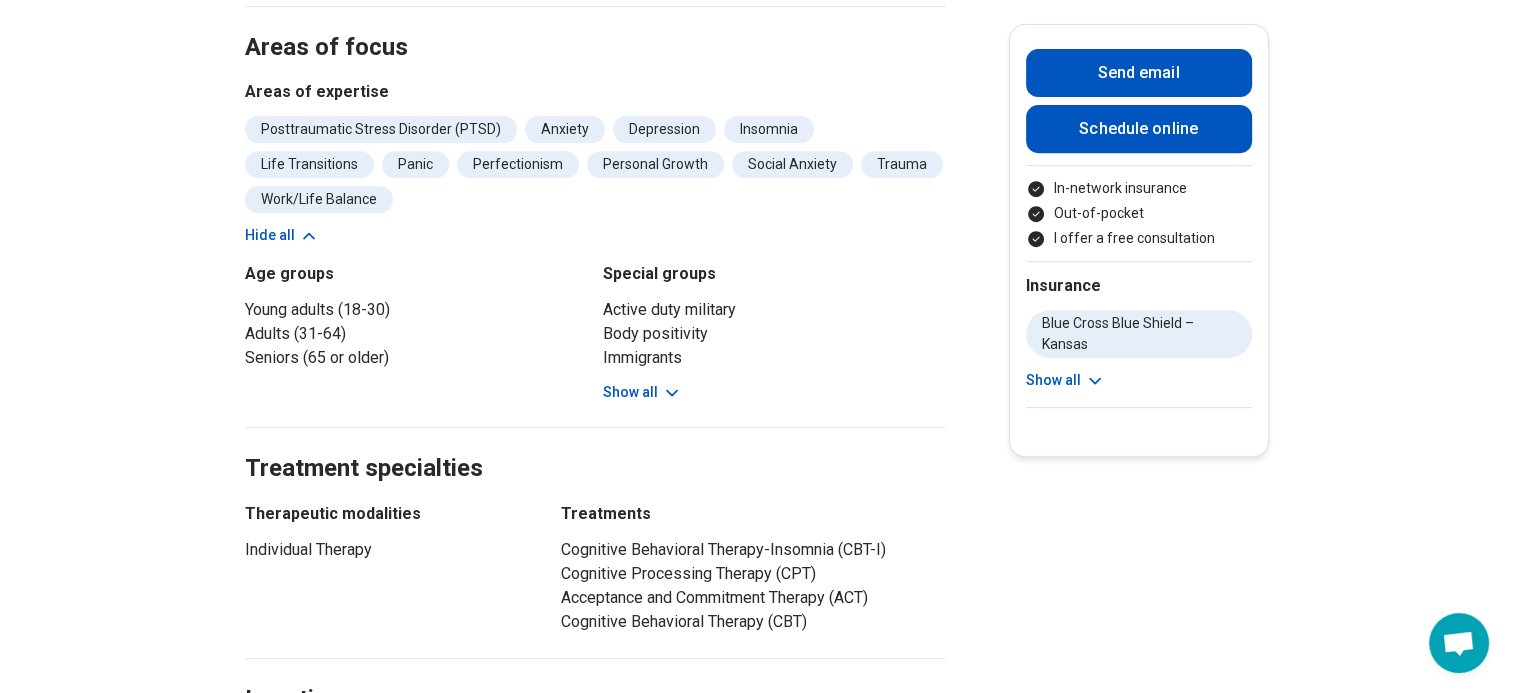 scroll, scrollTop: 799, scrollLeft: 0, axis: vertical 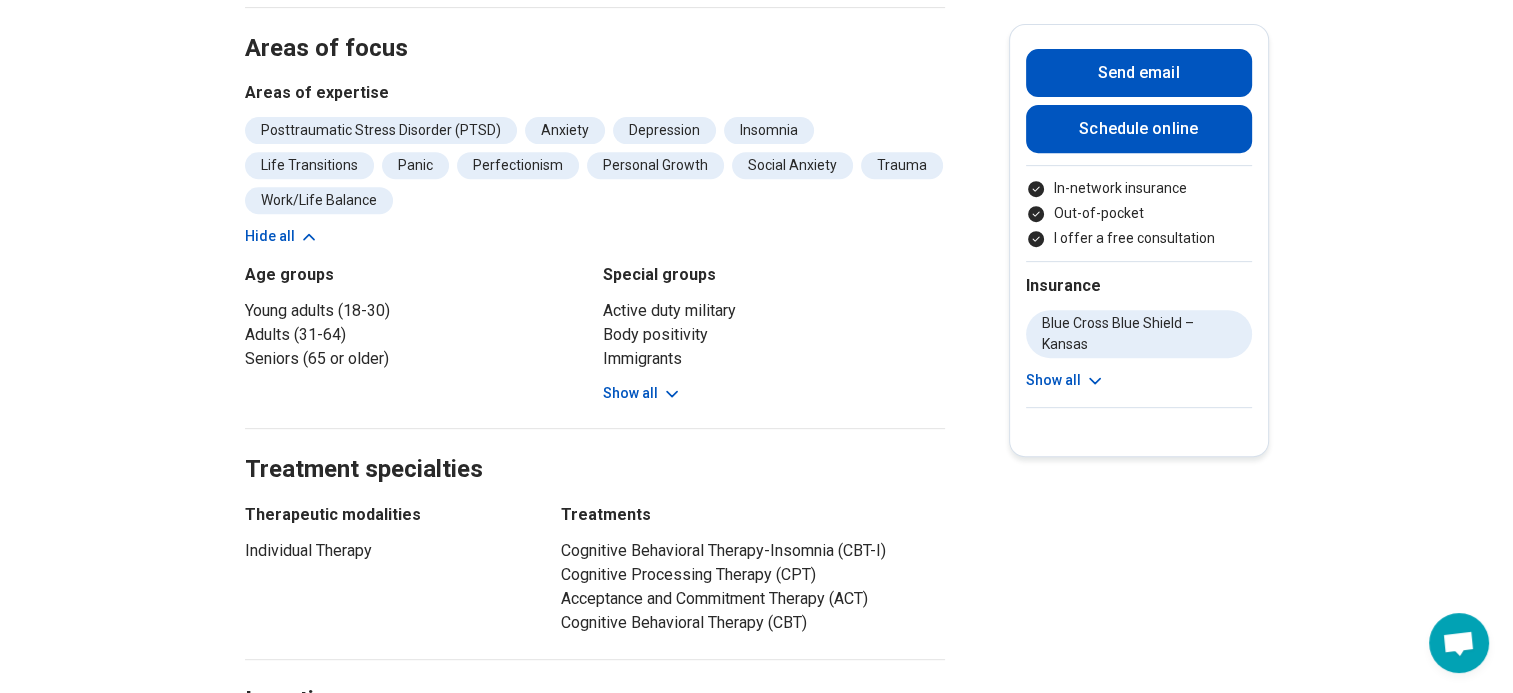click on "Show all" at bounding box center (642, 393) 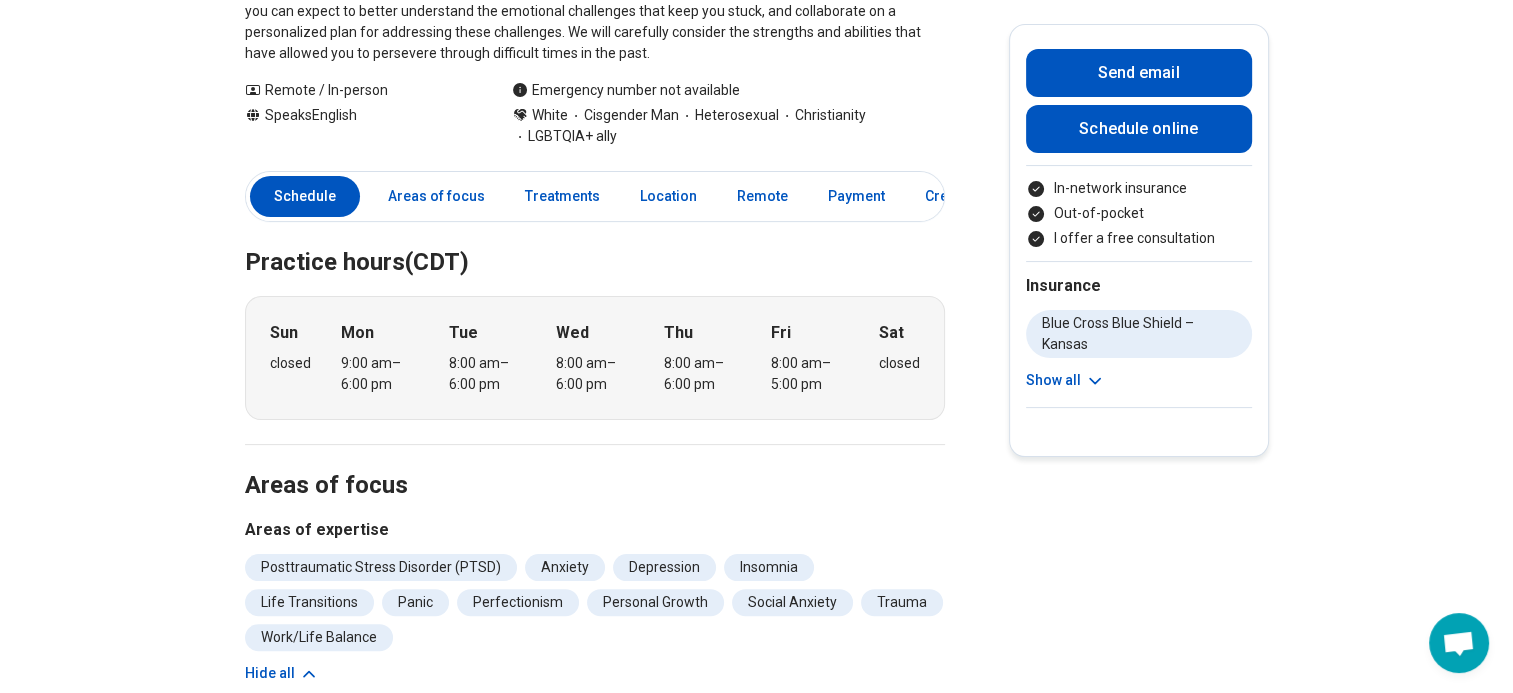 scroll, scrollTop: 0, scrollLeft: 0, axis: both 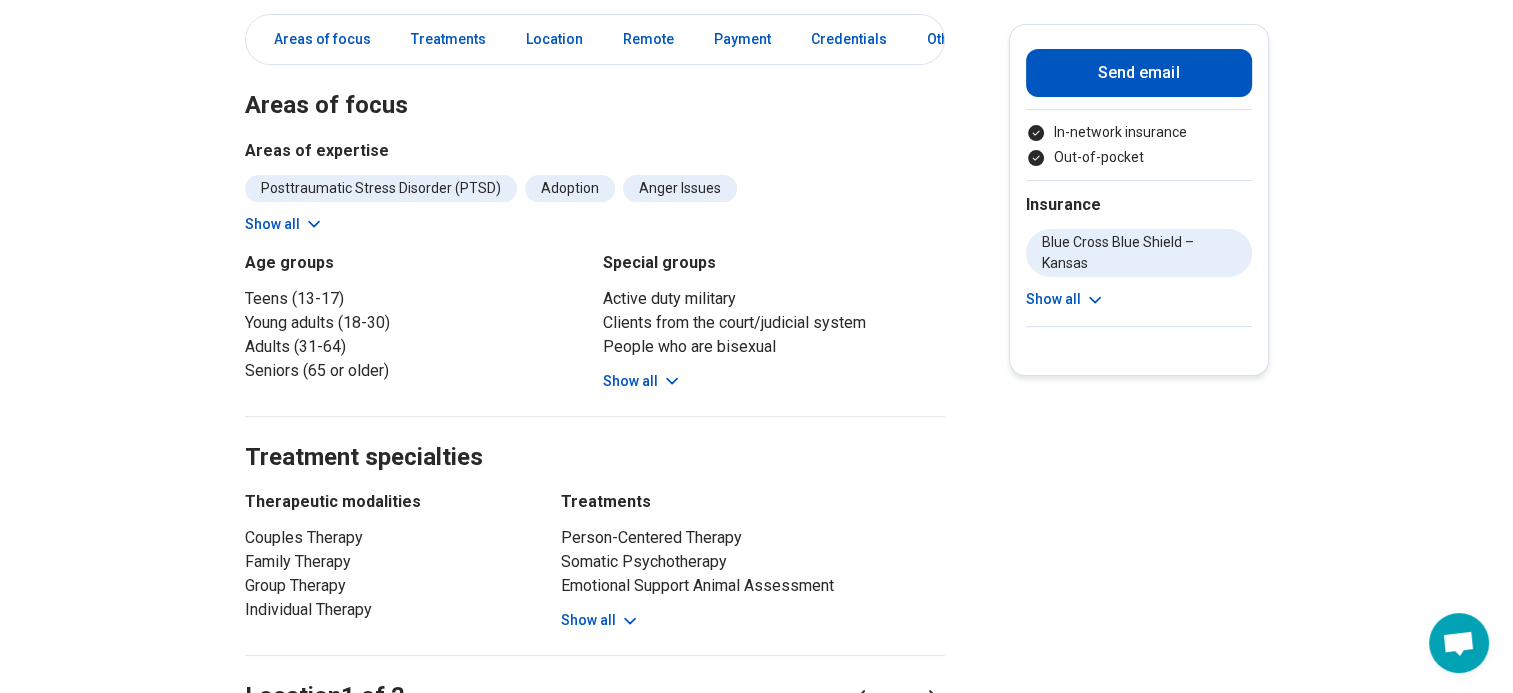 click on "Show all" at bounding box center [284, 224] 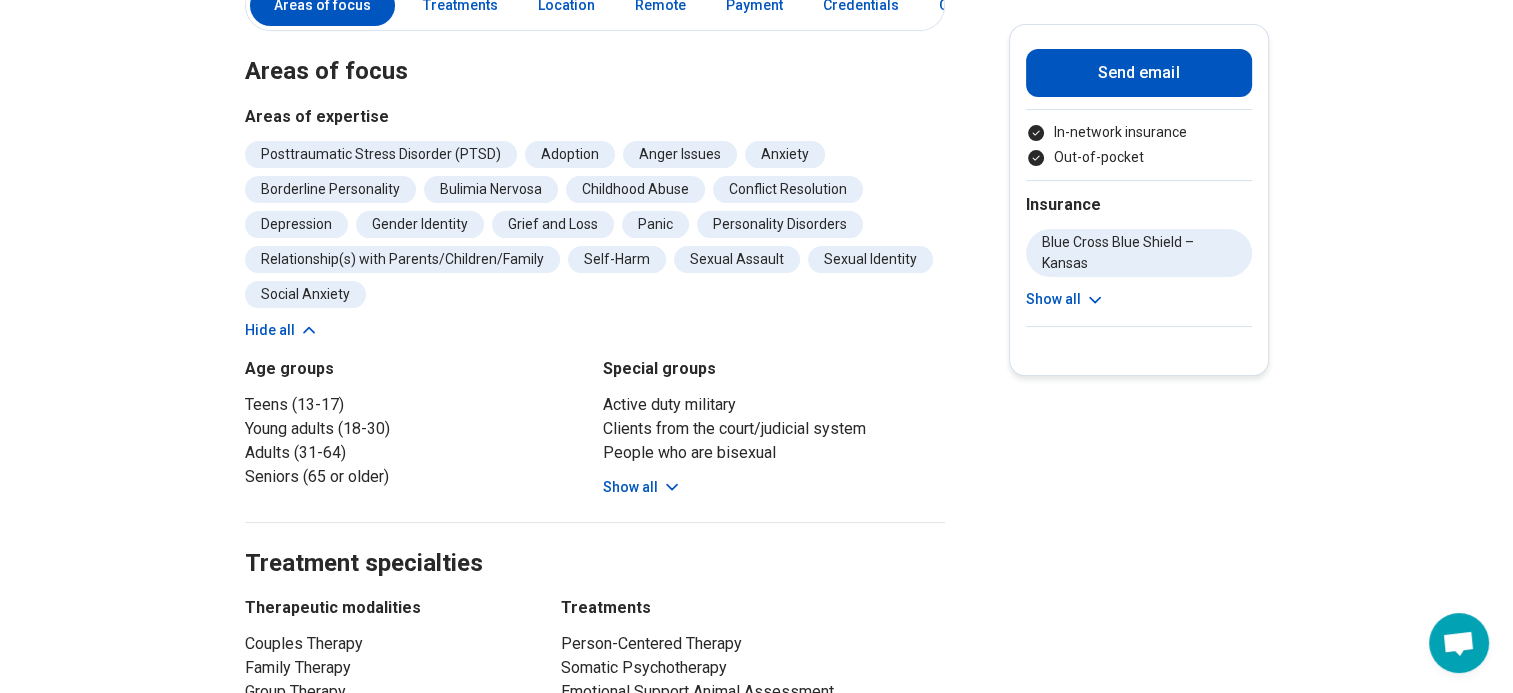 scroll, scrollTop: 546, scrollLeft: 0, axis: vertical 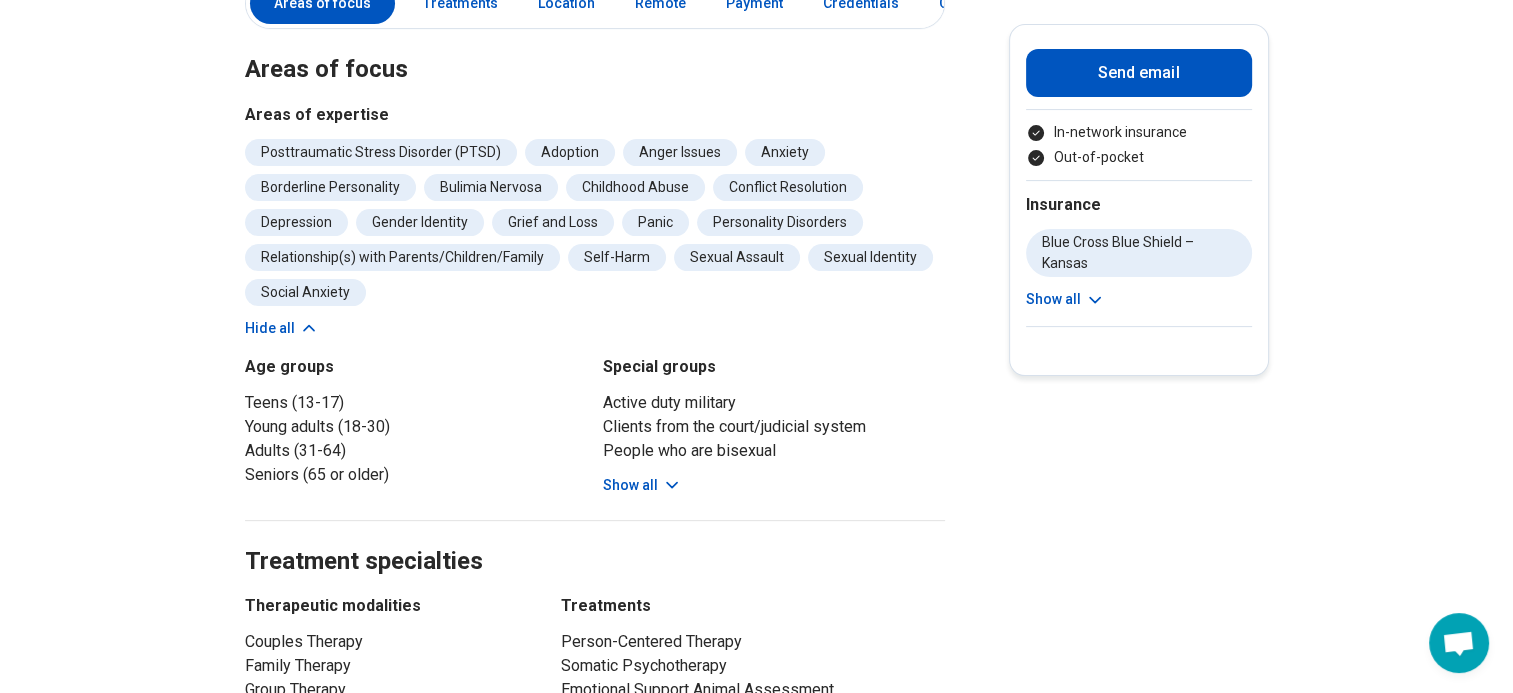 click on "Show all" at bounding box center (642, 485) 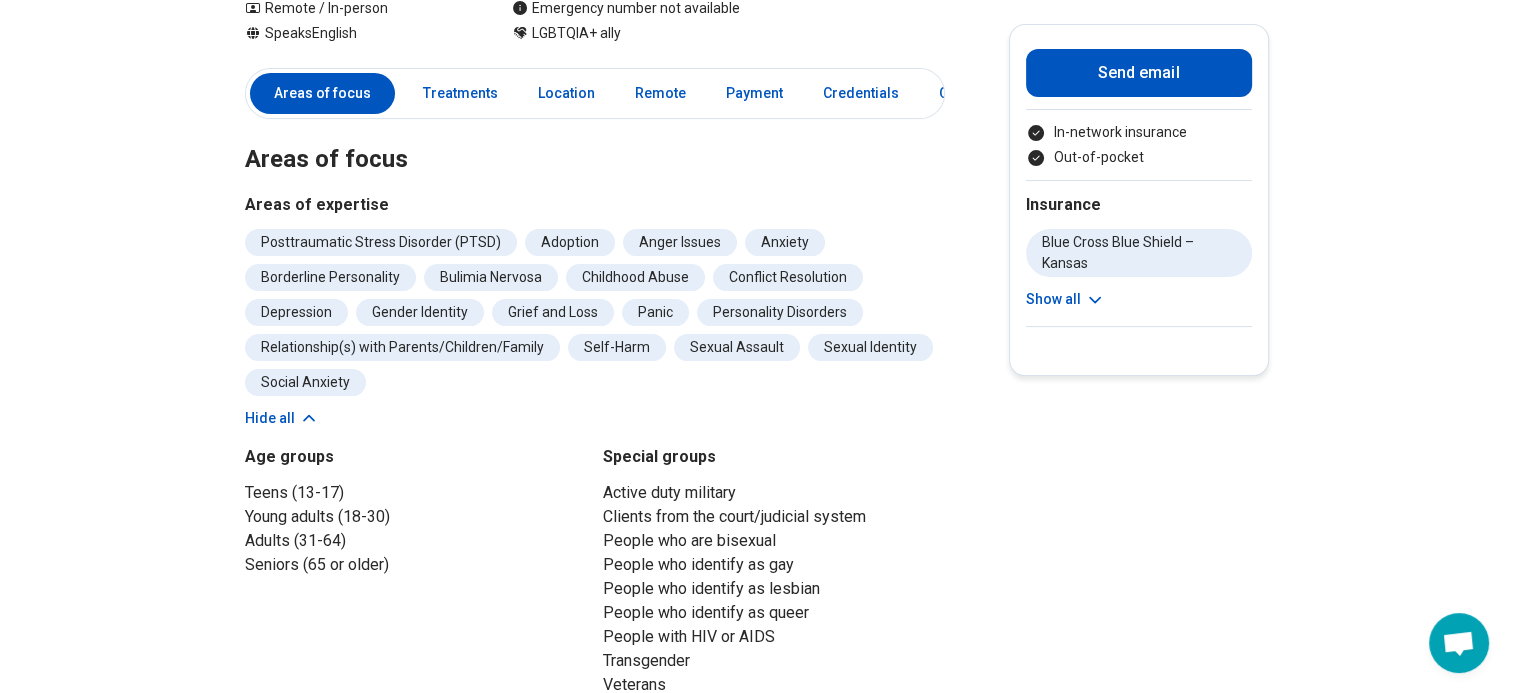 scroll, scrollTop: 448, scrollLeft: 0, axis: vertical 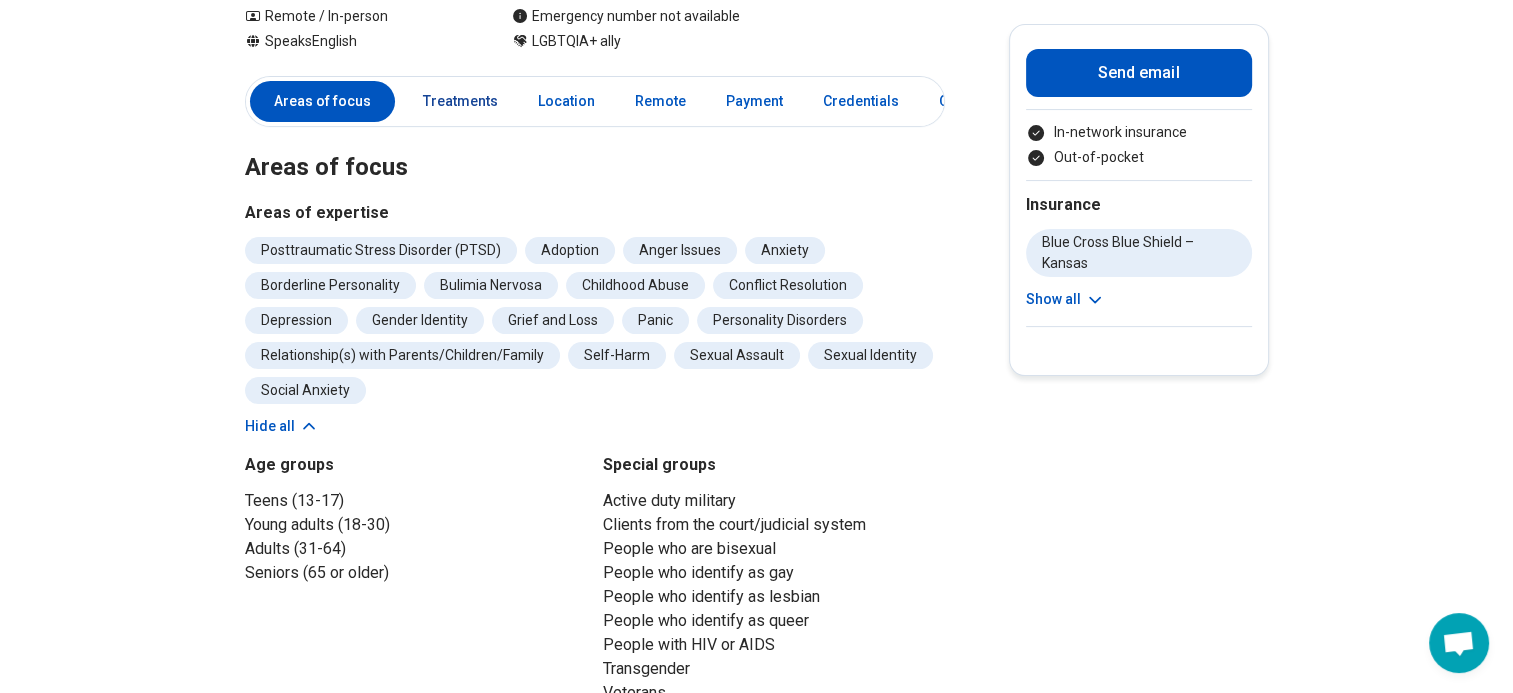 click on "Treatments" at bounding box center [460, 101] 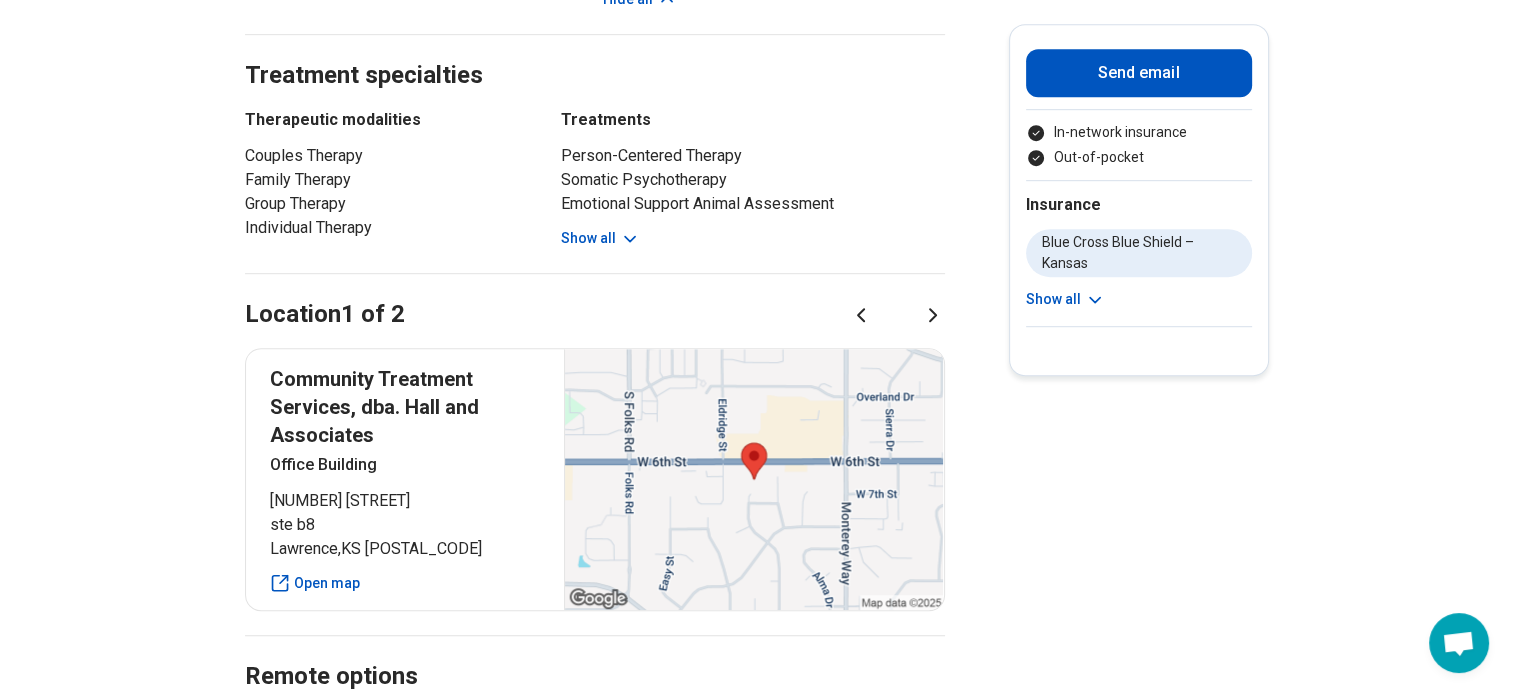 scroll, scrollTop: 1185, scrollLeft: 0, axis: vertical 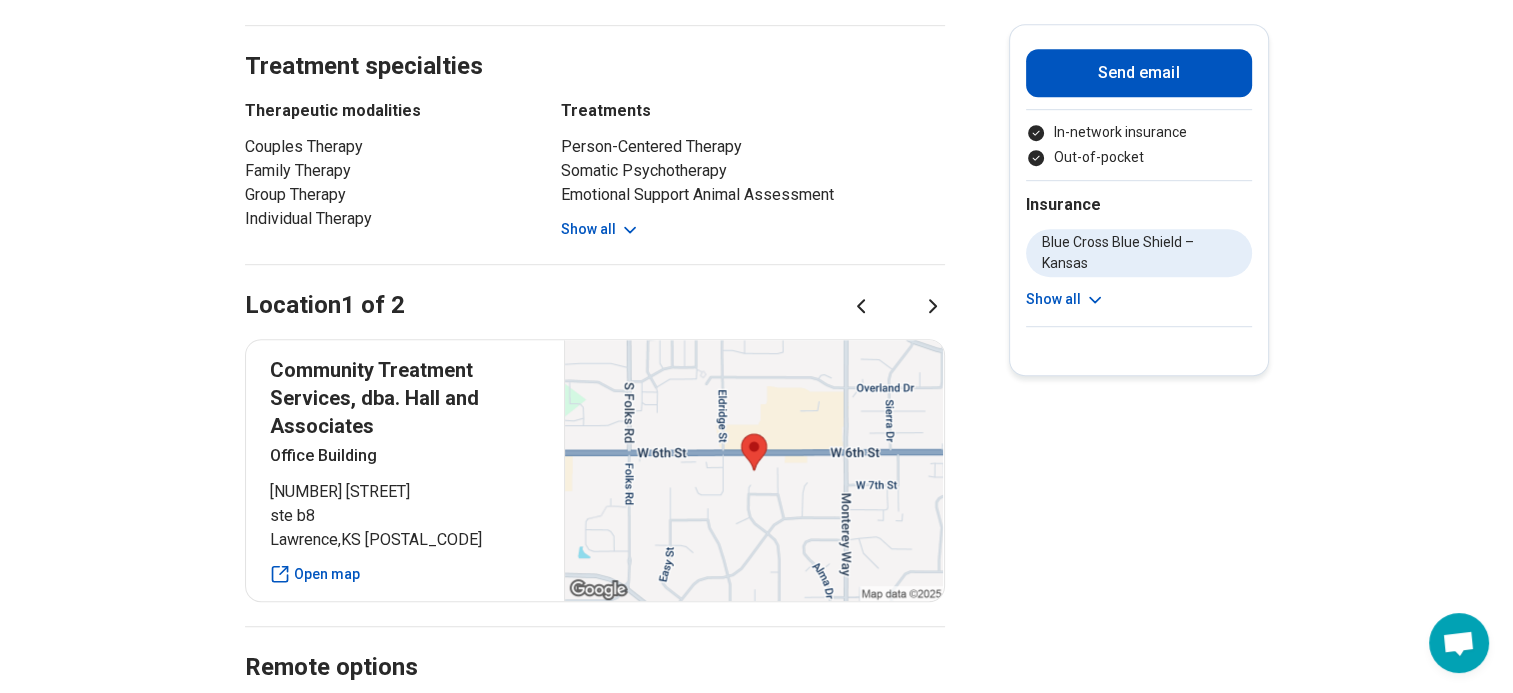 click on "Show all" at bounding box center (600, 229) 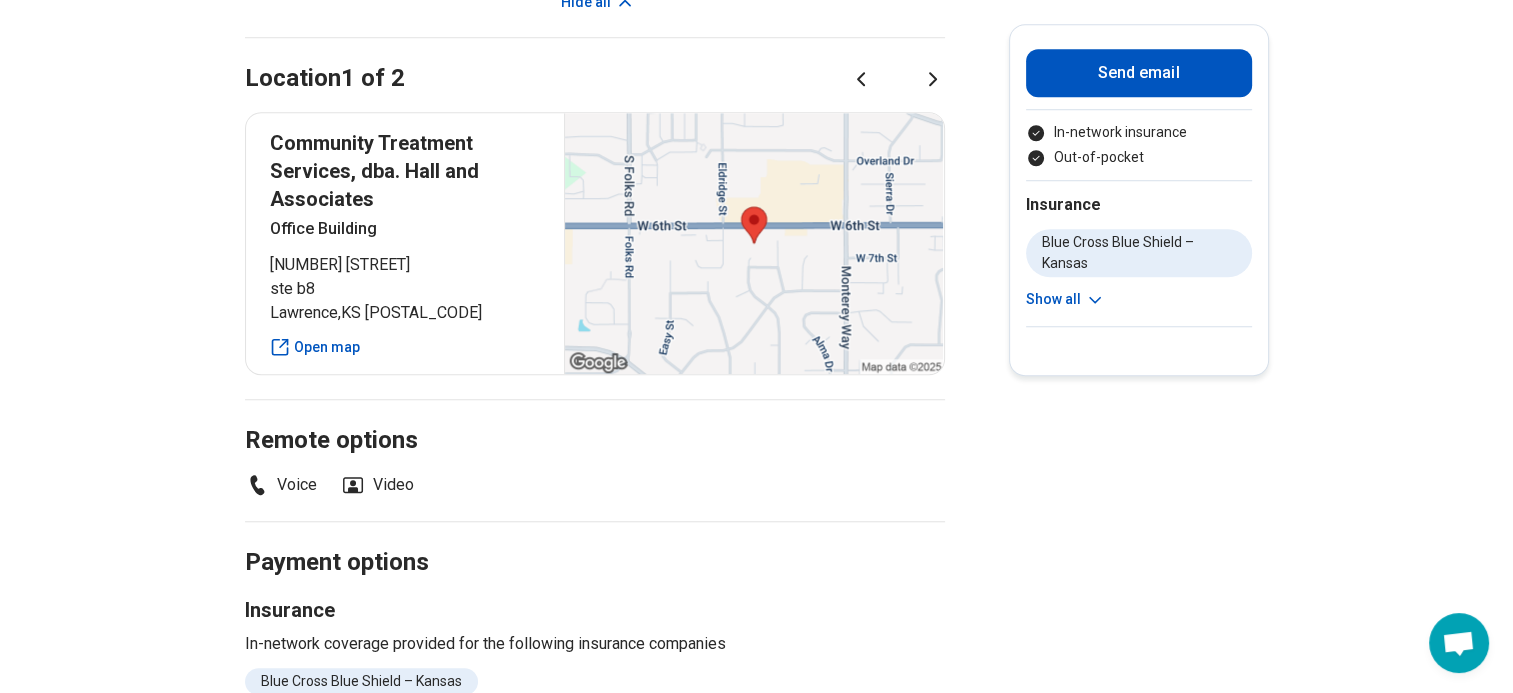 scroll, scrollTop: 1580, scrollLeft: 0, axis: vertical 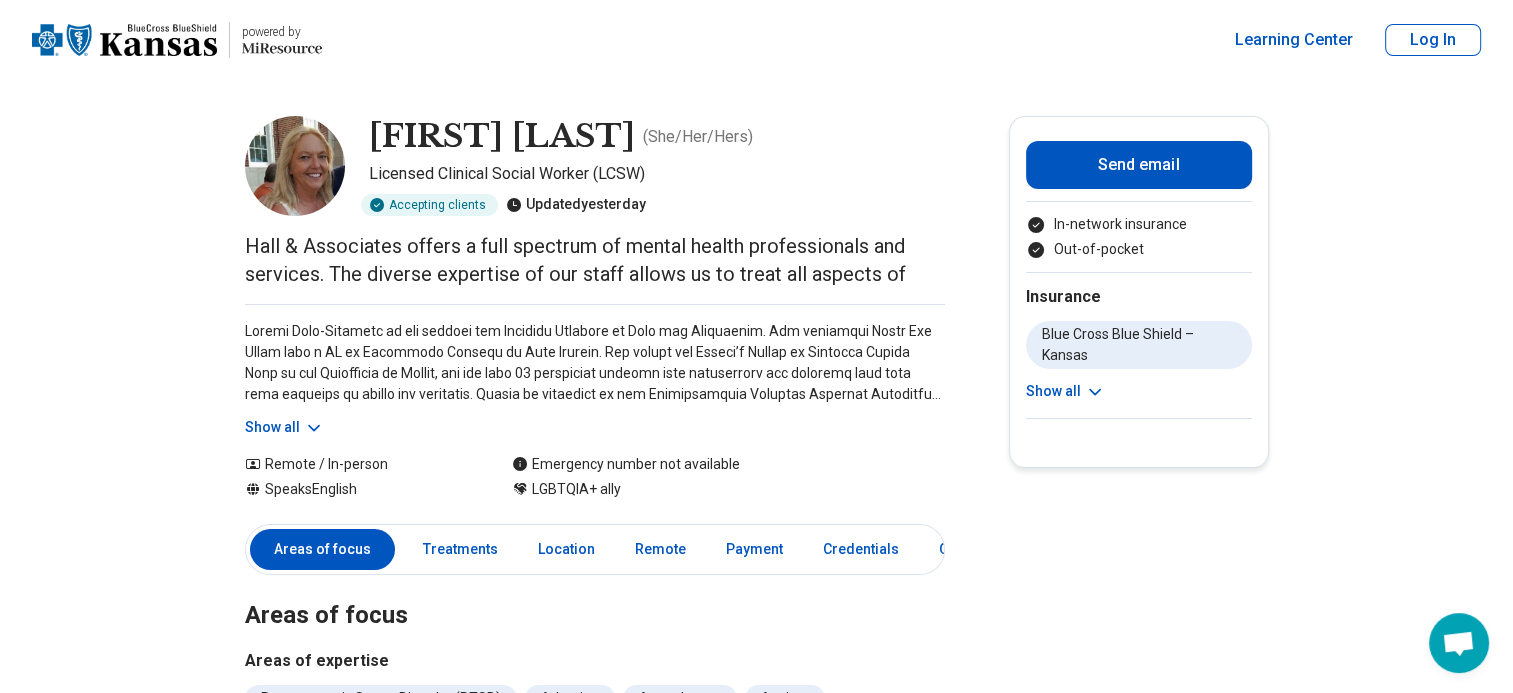 drag, startPoint x: 636, startPoint y: 140, endPoint x: 376, endPoint y: 135, distance: 260.04807 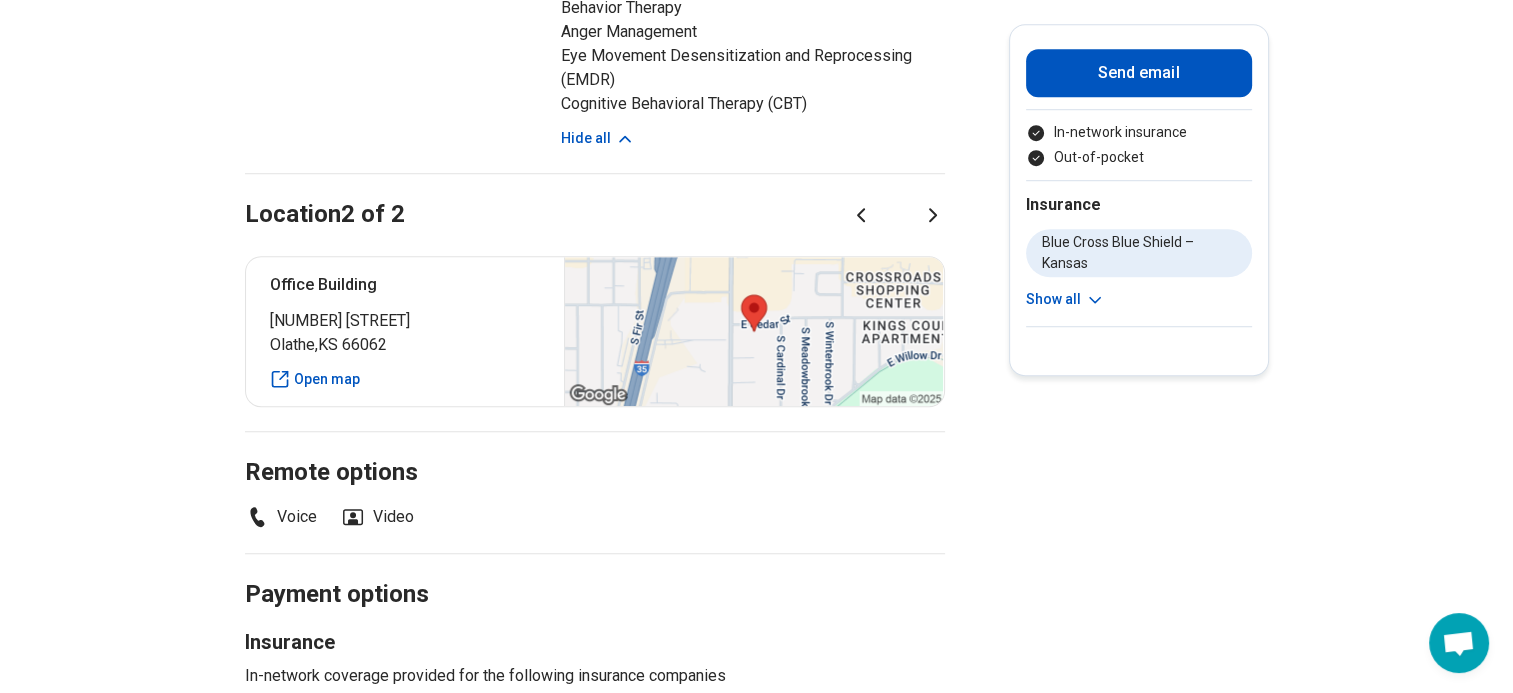 scroll, scrollTop: 1443, scrollLeft: 0, axis: vertical 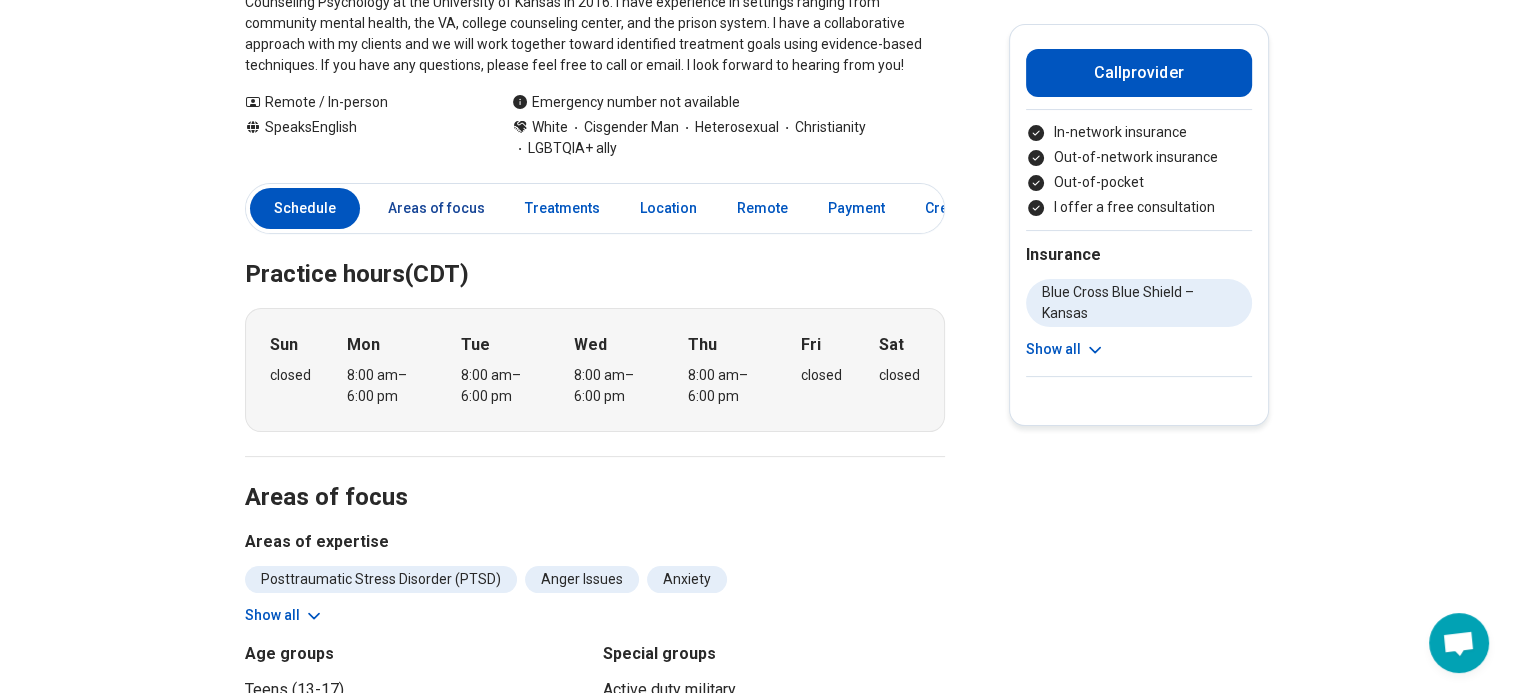 click on "Areas of focus" at bounding box center [436, 208] 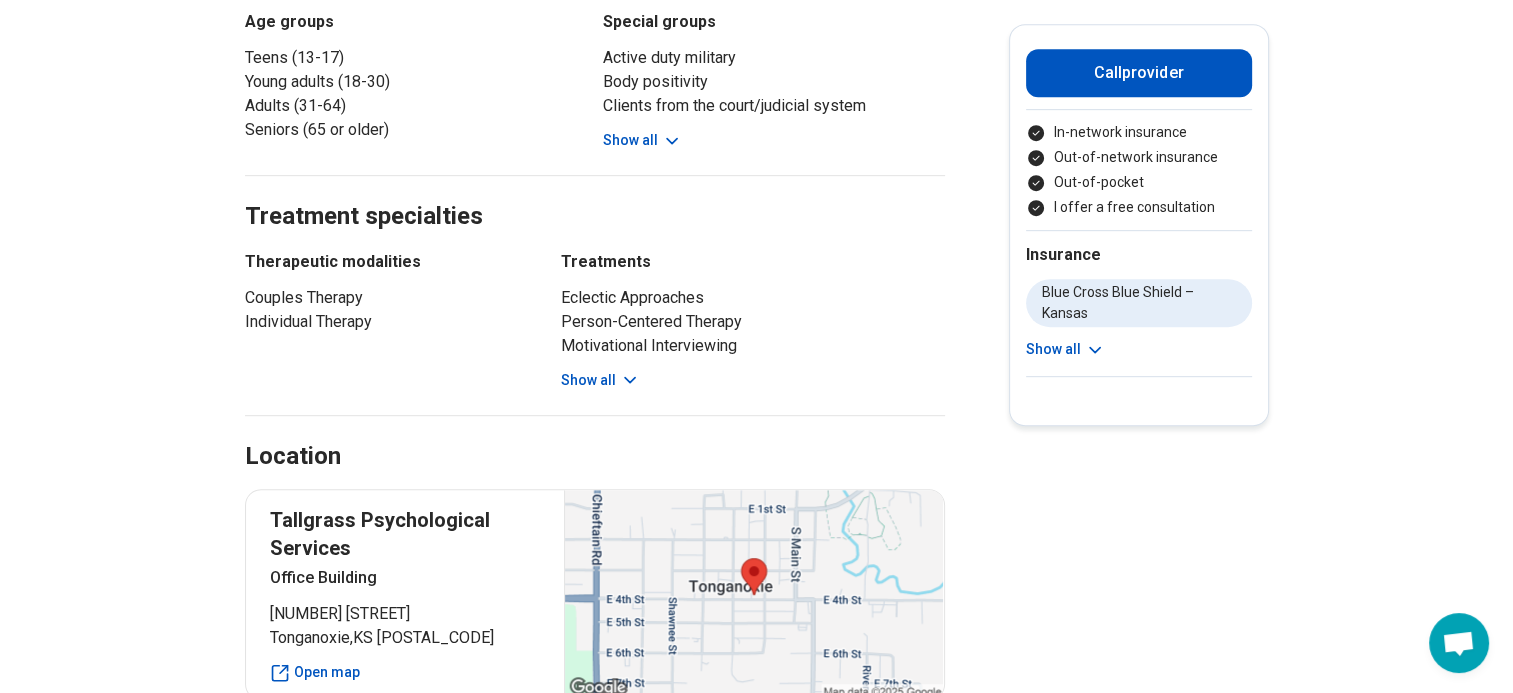 scroll, scrollTop: 991, scrollLeft: 0, axis: vertical 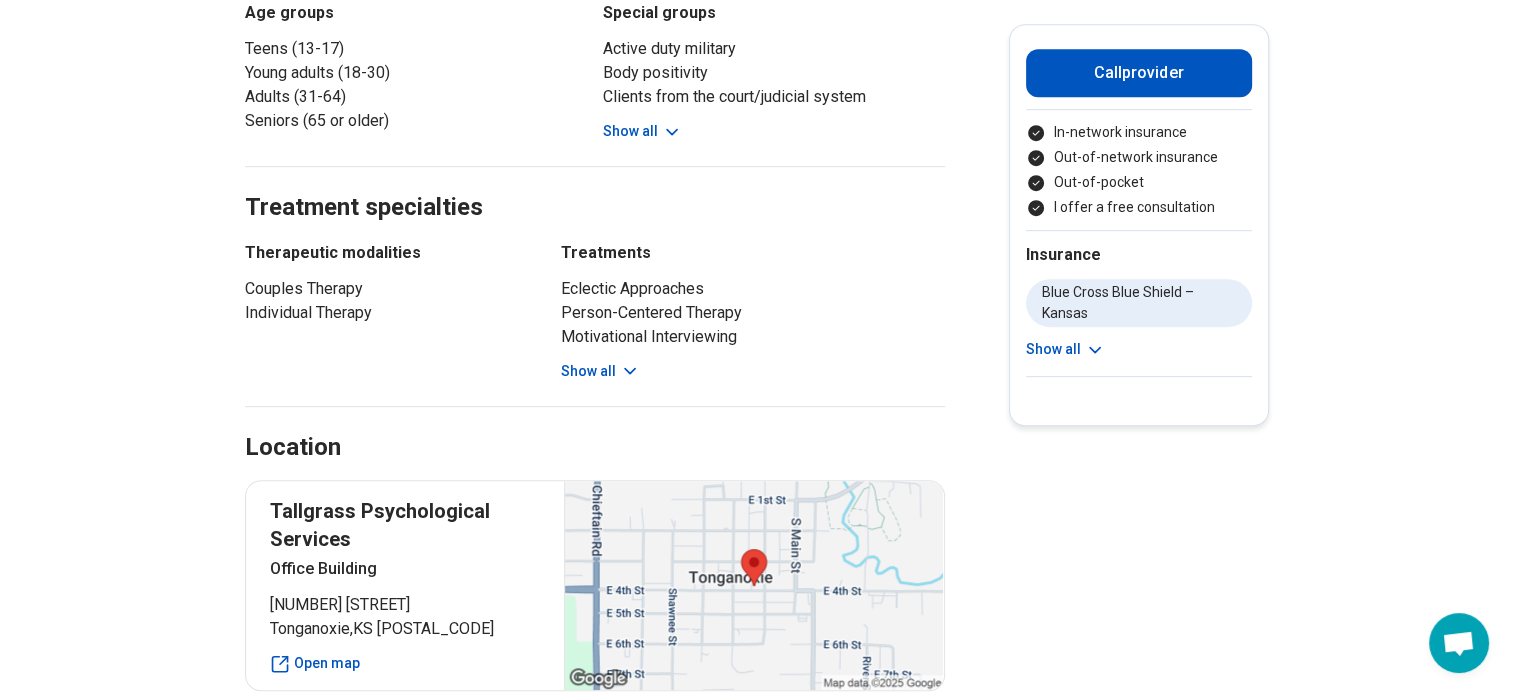 click on "Show all" at bounding box center [600, 371] 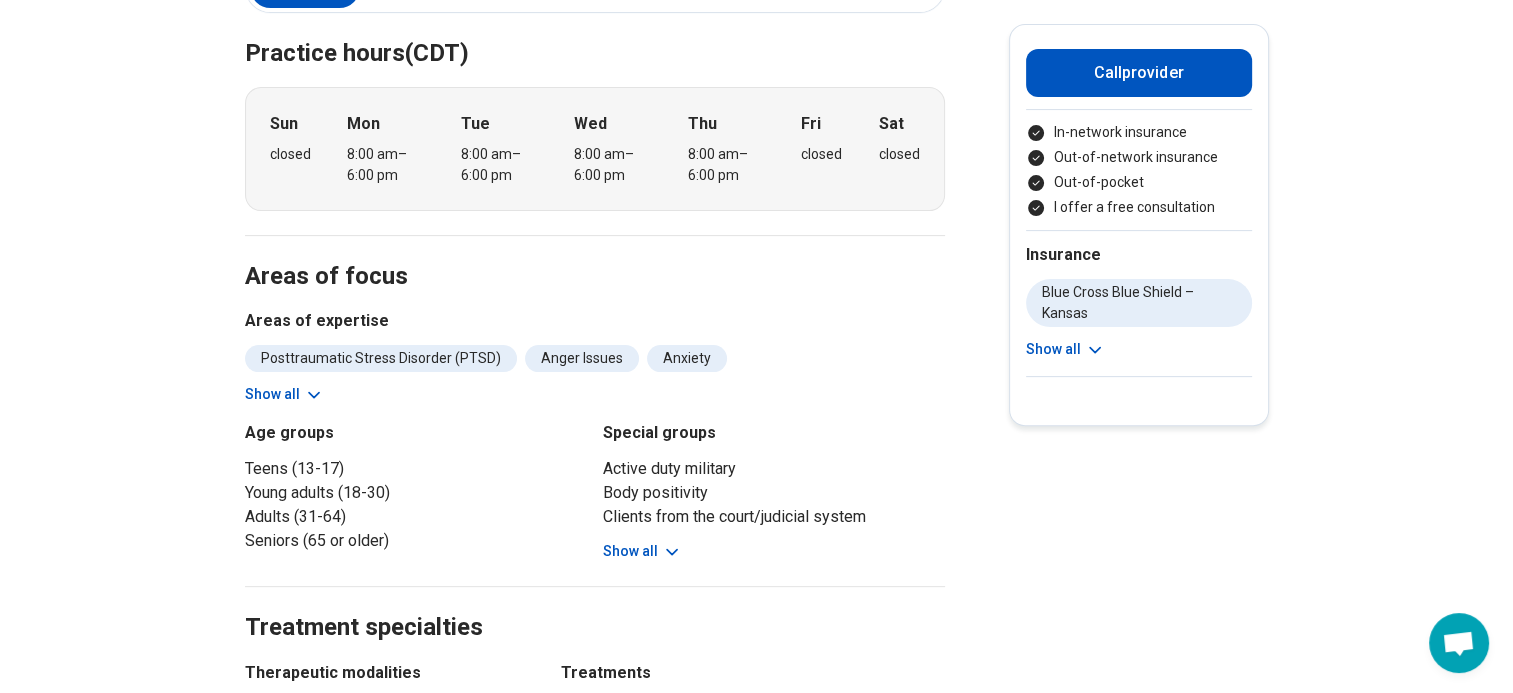 scroll, scrollTop: 569, scrollLeft: 0, axis: vertical 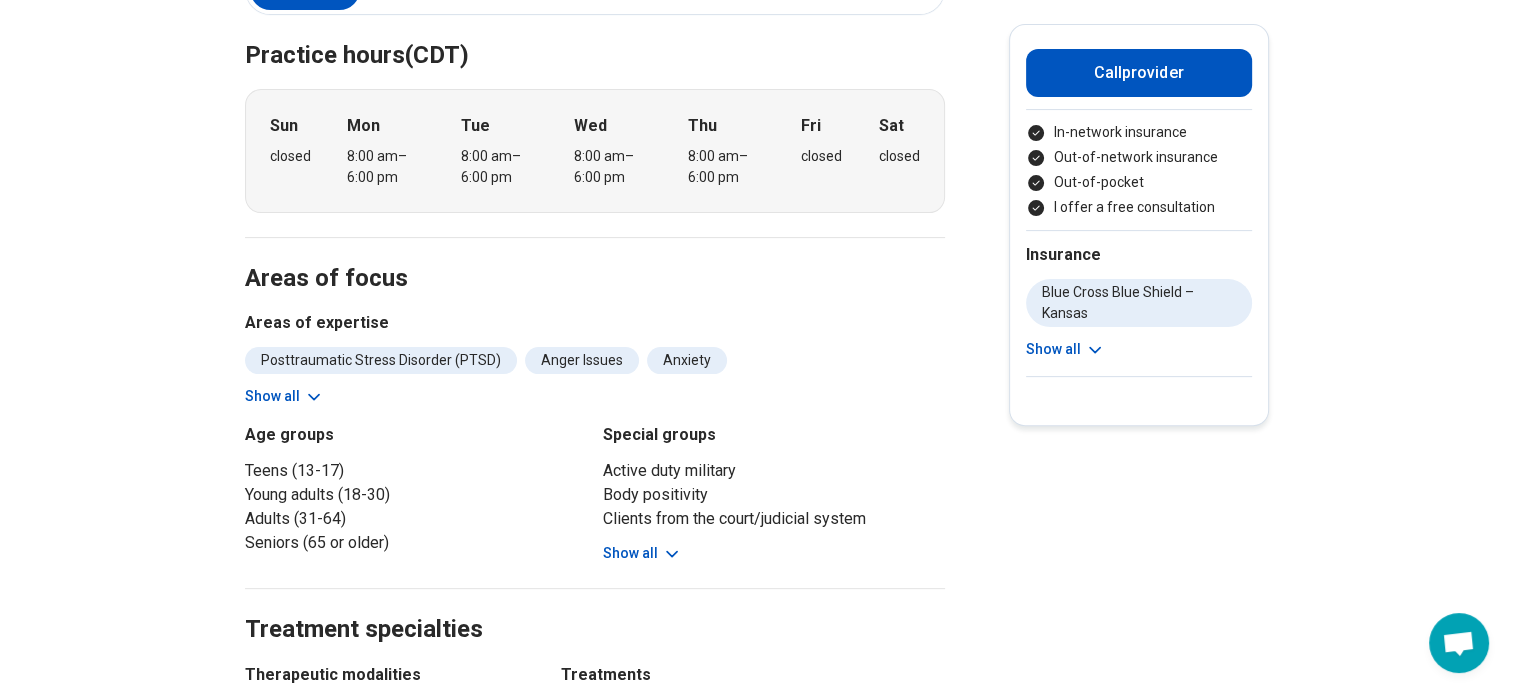 click on "Show all" at bounding box center (284, 396) 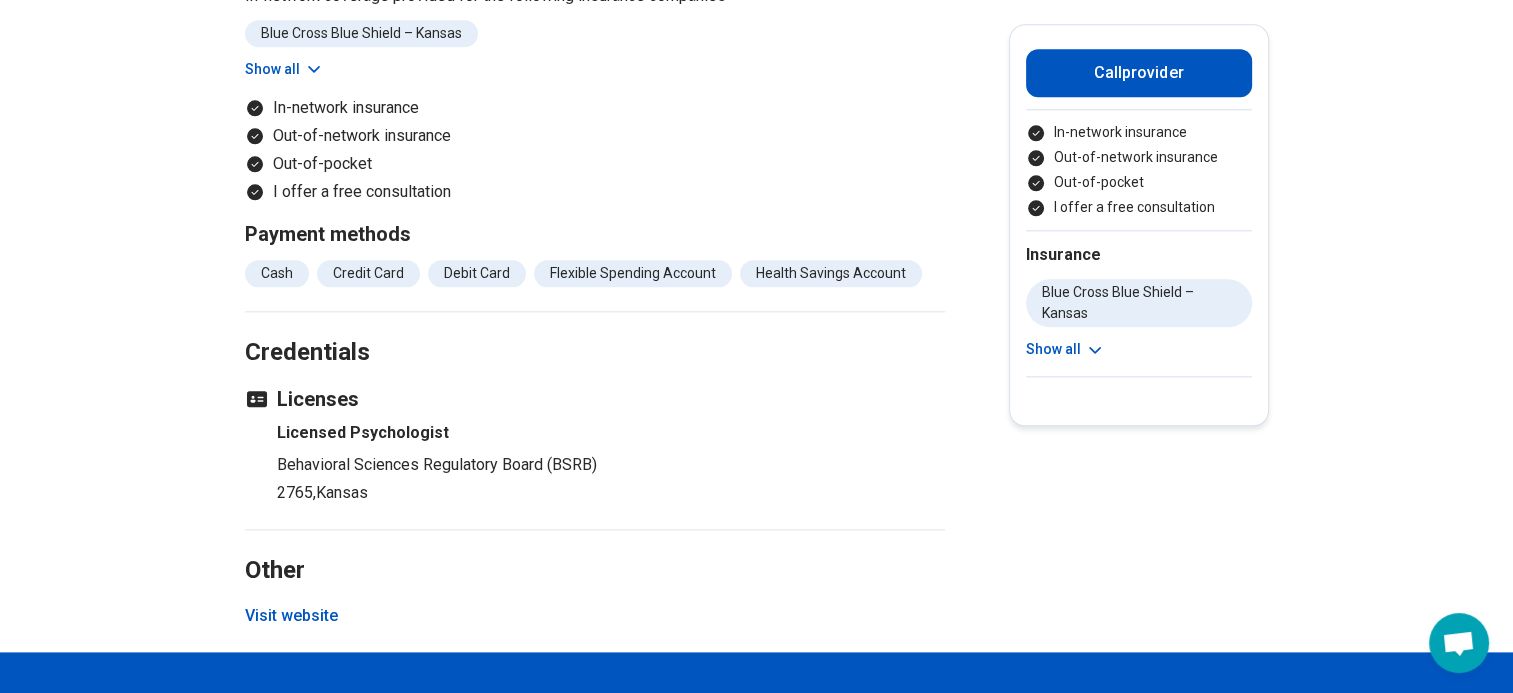 scroll, scrollTop: 2355, scrollLeft: 0, axis: vertical 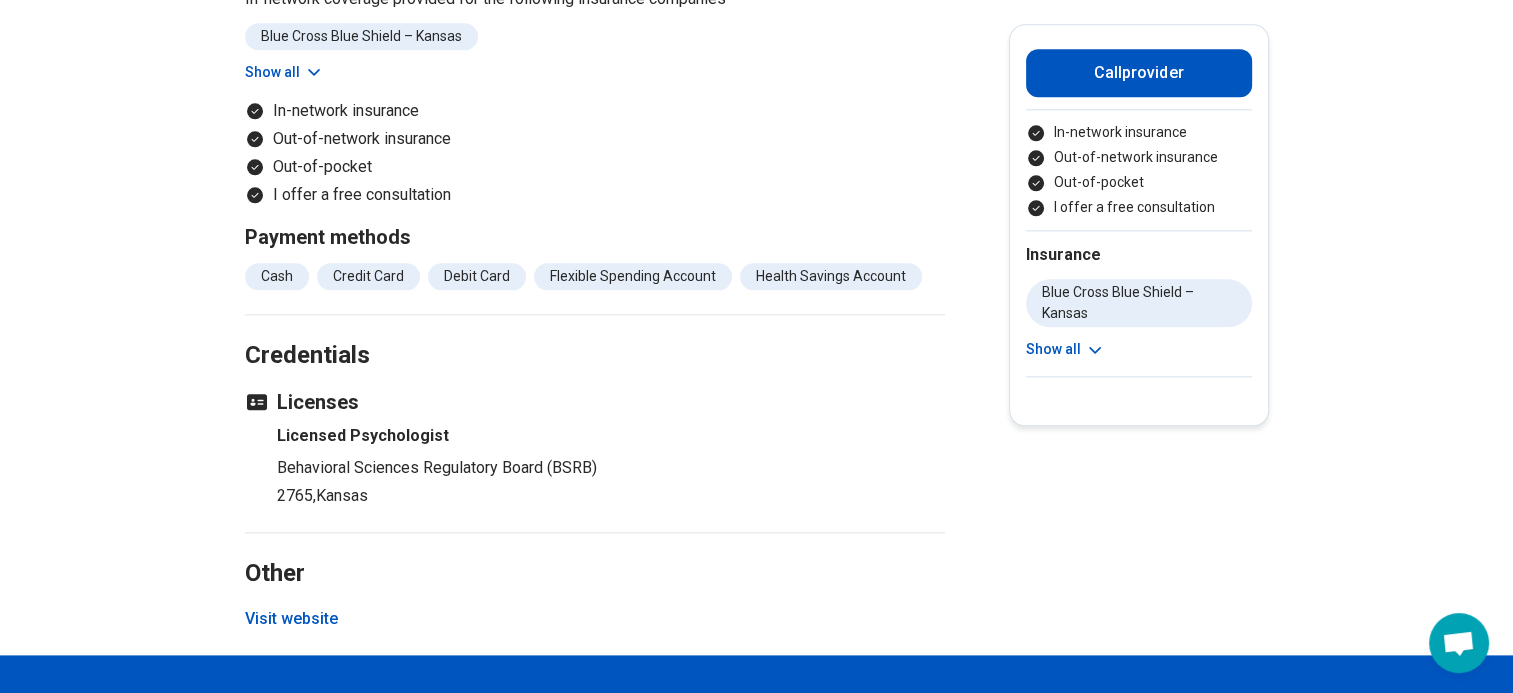 click on "Show all" at bounding box center [1065, 349] 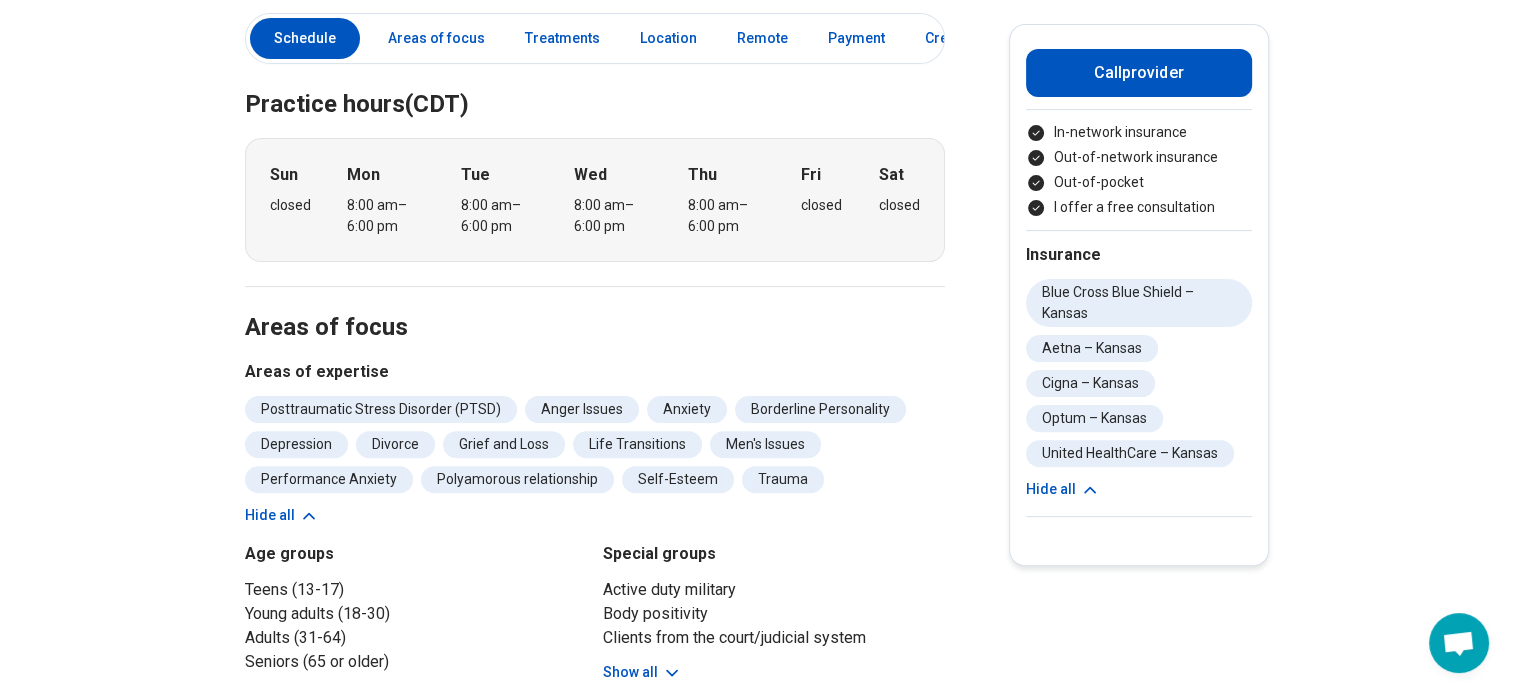 scroll, scrollTop: 515, scrollLeft: 0, axis: vertical 